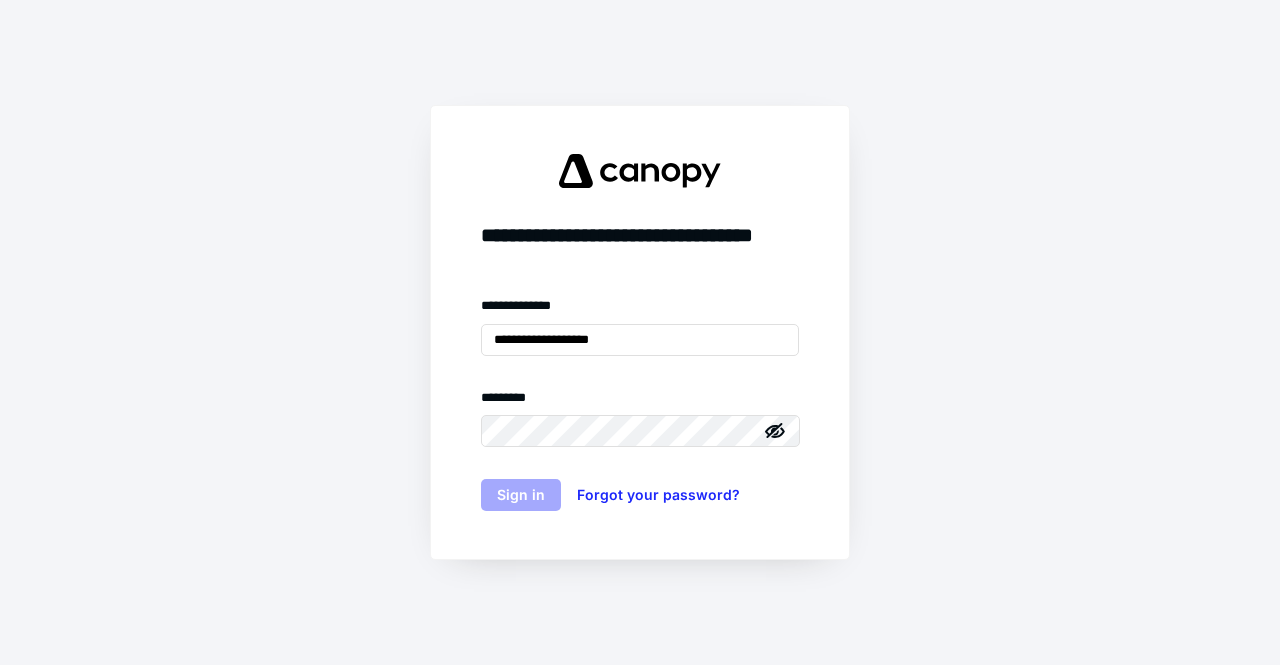 scroll, scrollTop: 0, scrollLeft: 0, axis: both 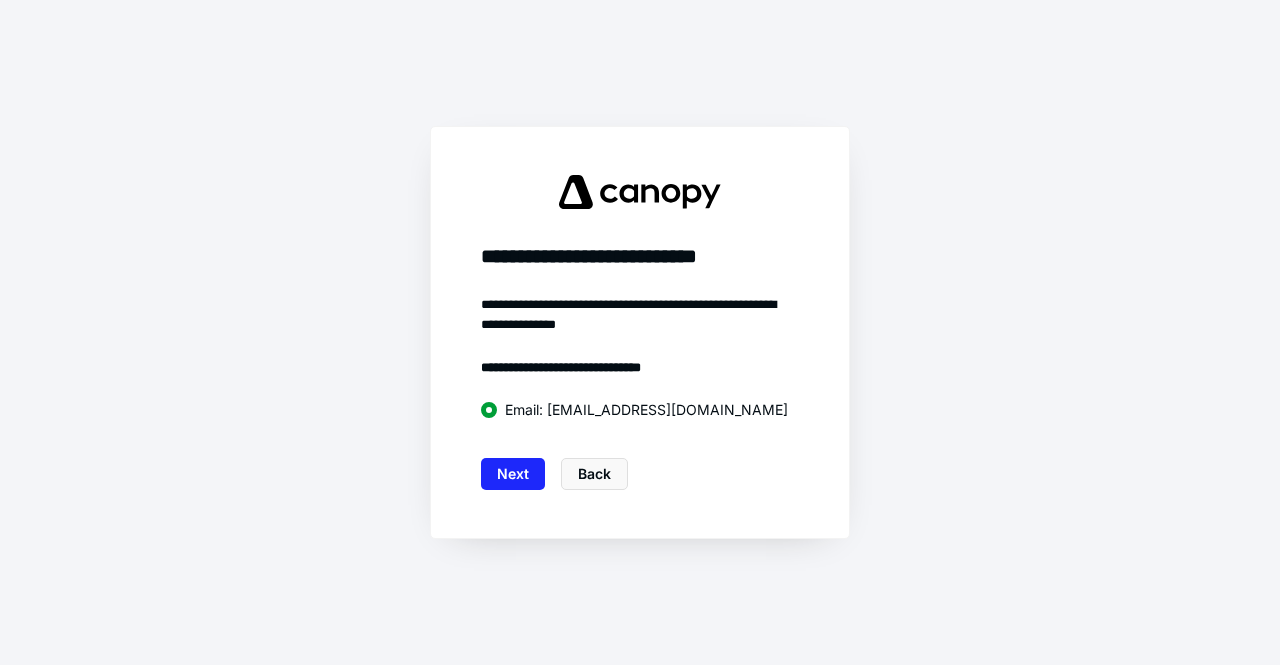 click on "**********" at bounding box center (640, 332) 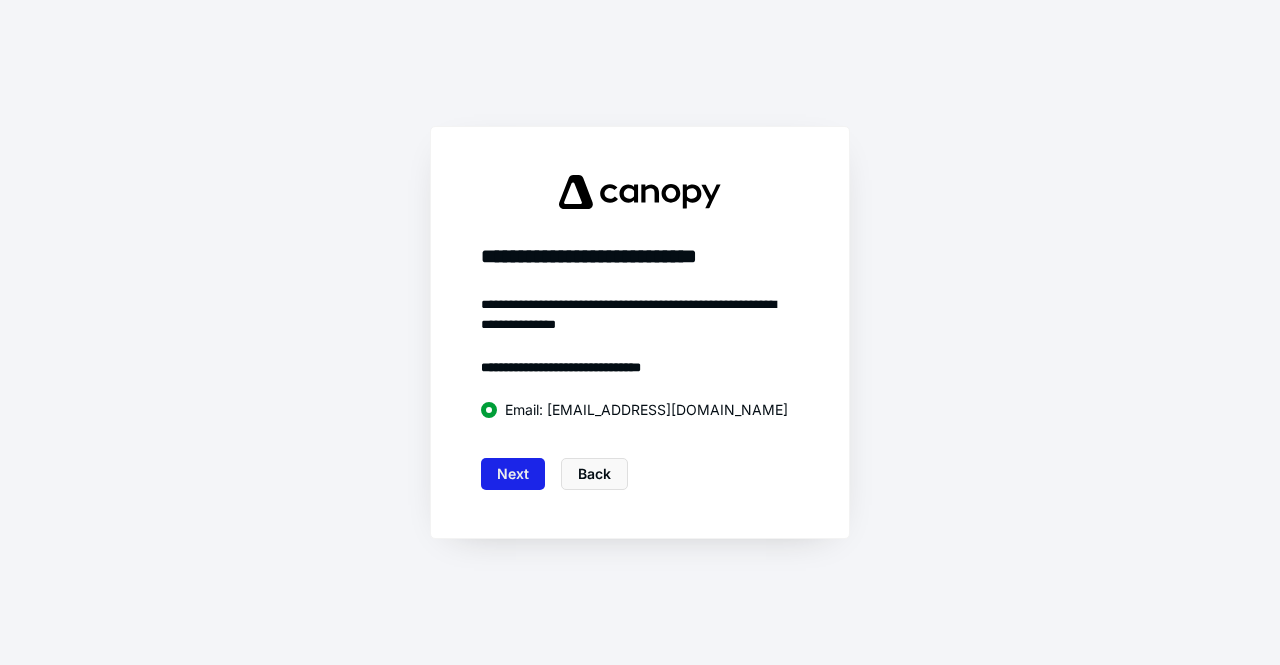 click on "Next" at bounding box center (513, 474) 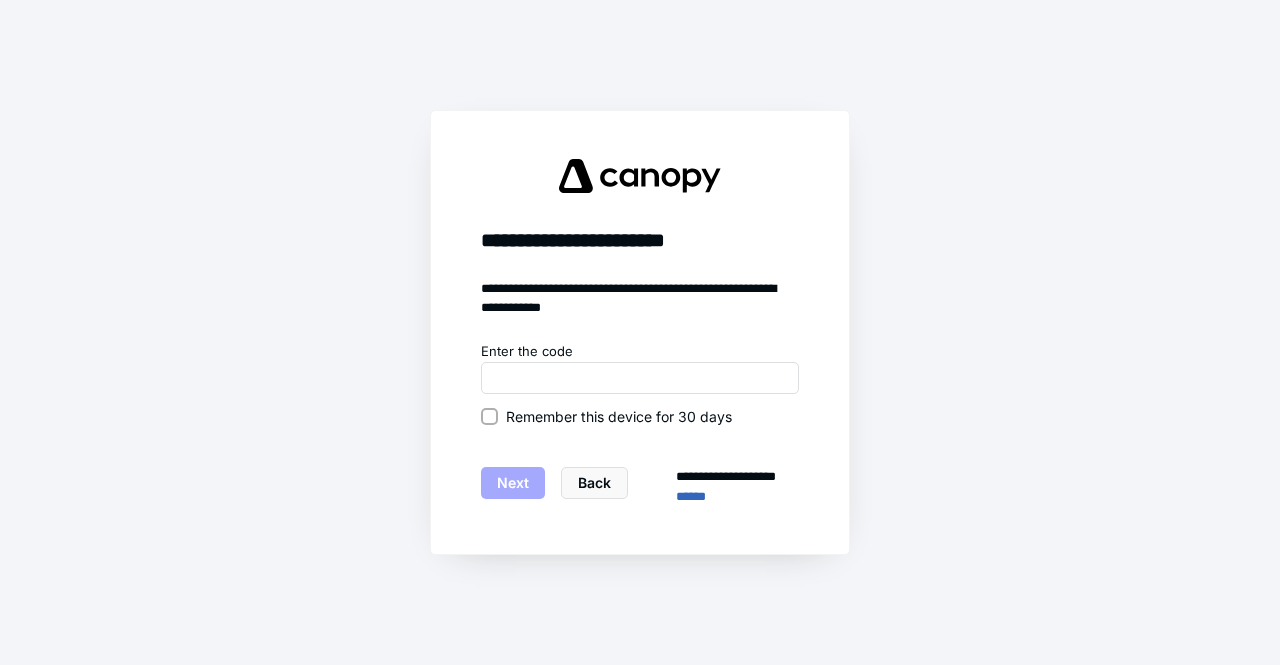 click on "Remember this device for 30 days" at bounding box center (619, 416) 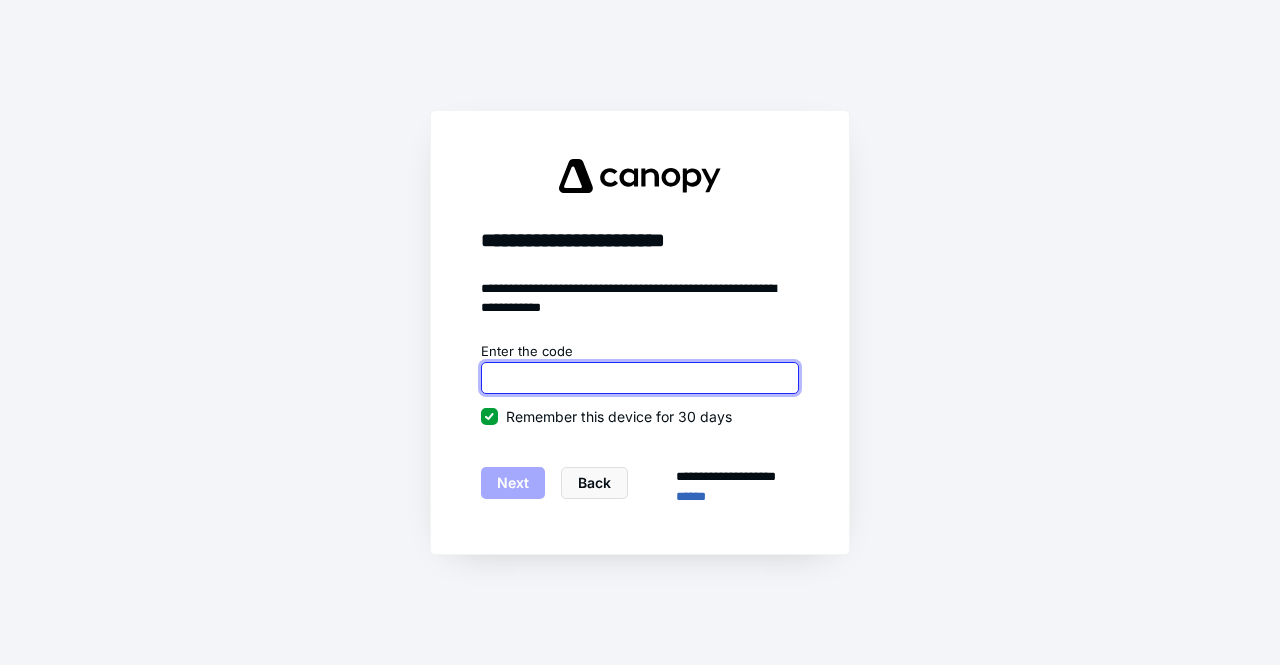 click at bounding box center (640, 378) 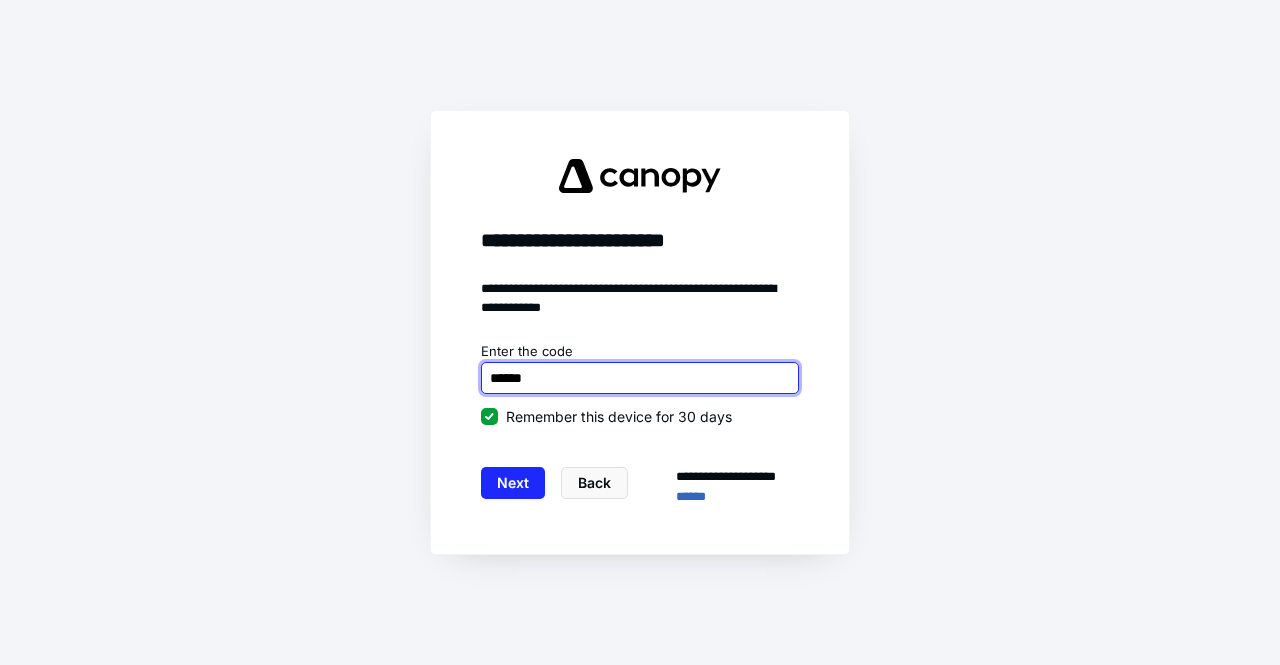 type on "******" 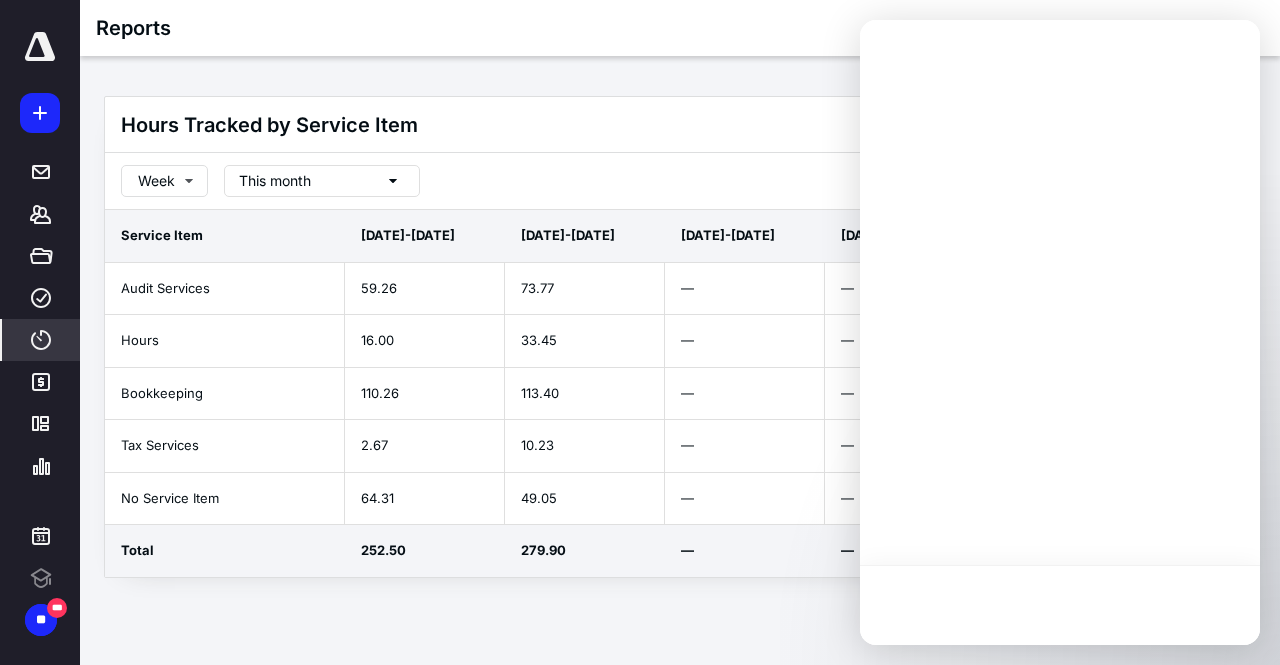 scroll, scrollTop: 0, scrollLeft: 0, axis: both 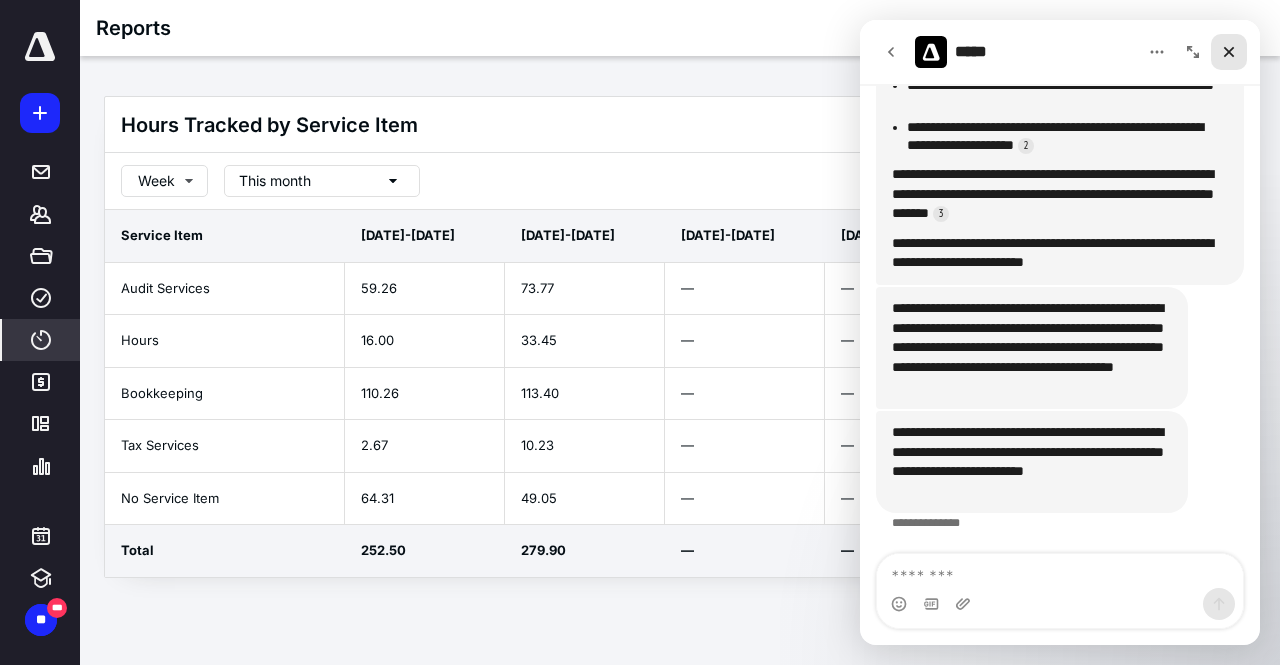 click at bounding box center [1229, 52] 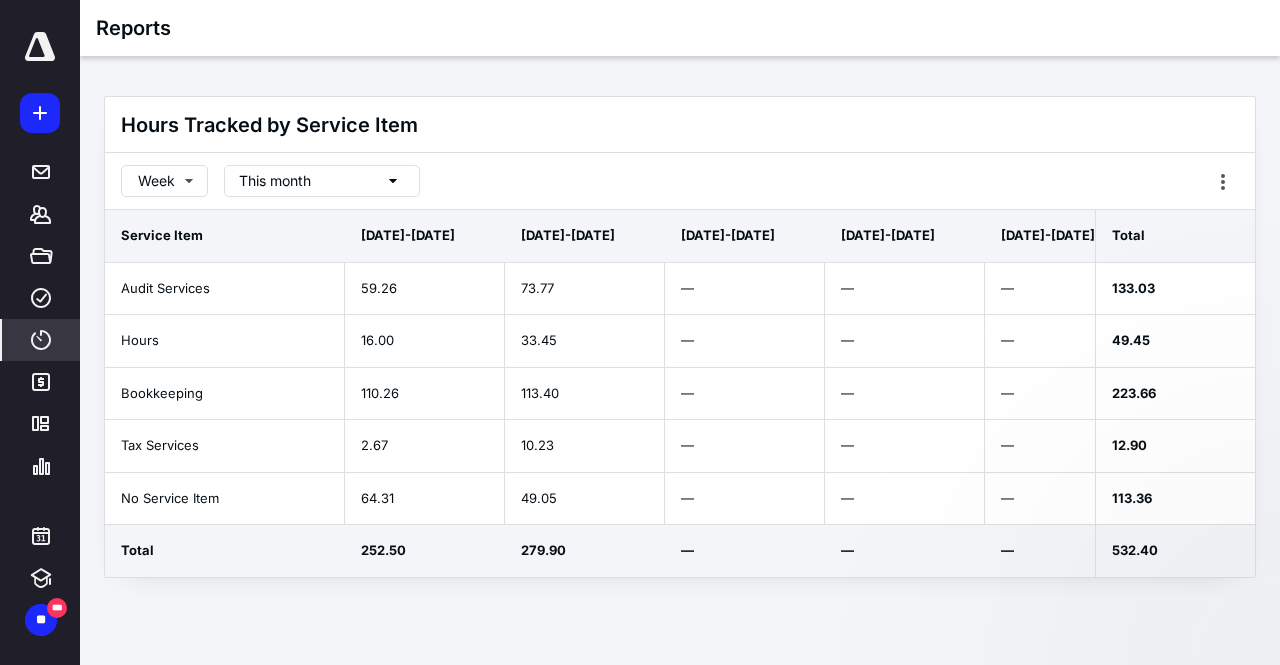 scroll, scrollTop: 0, scrollLeft: 0, axis: both 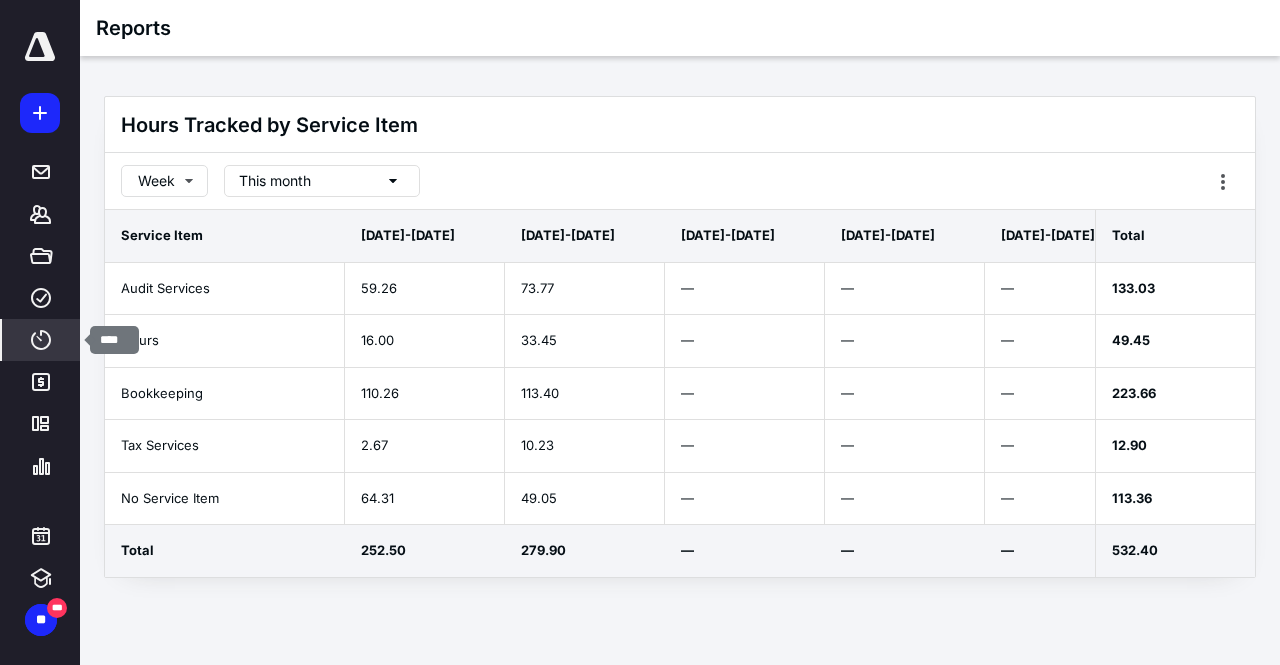 click on "****" at bounding box center [41, 340] 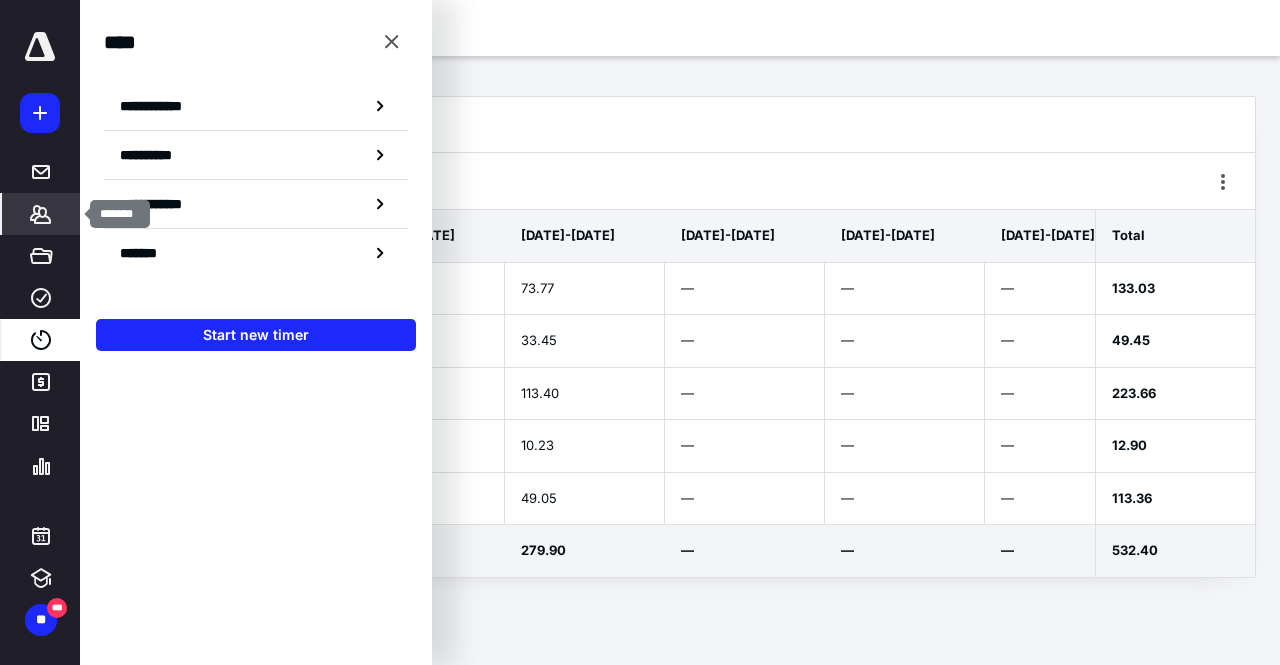 click 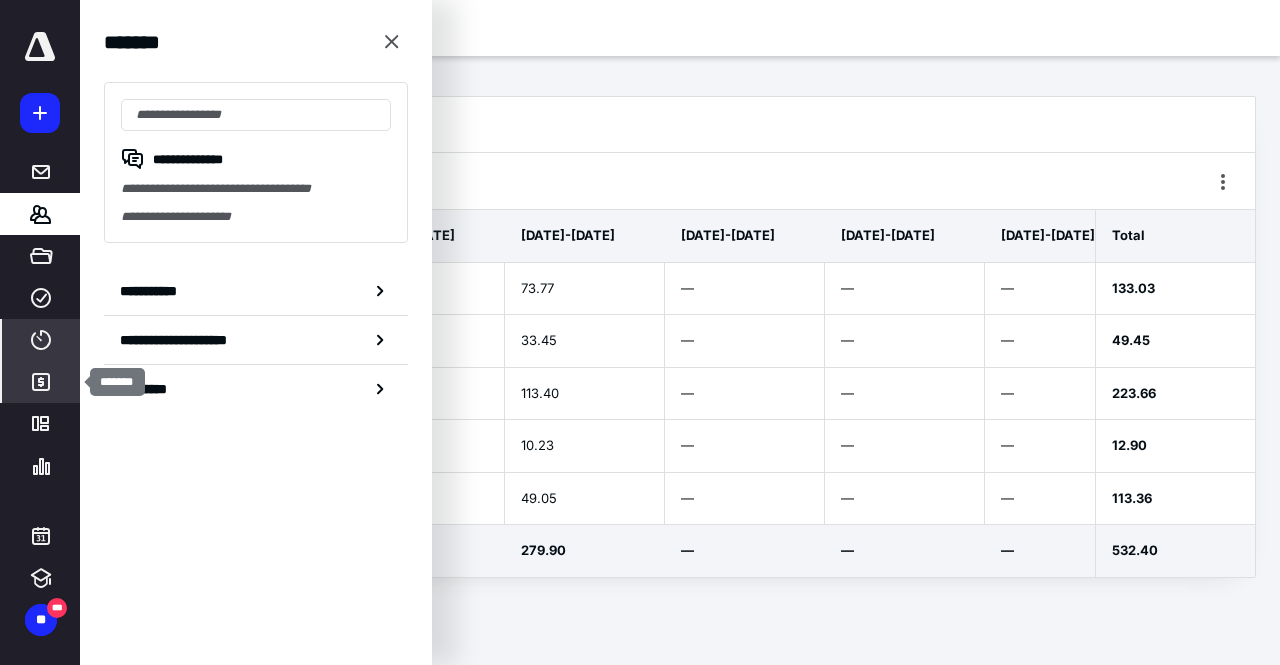 click on "*******" at bounding box center [41, 382] 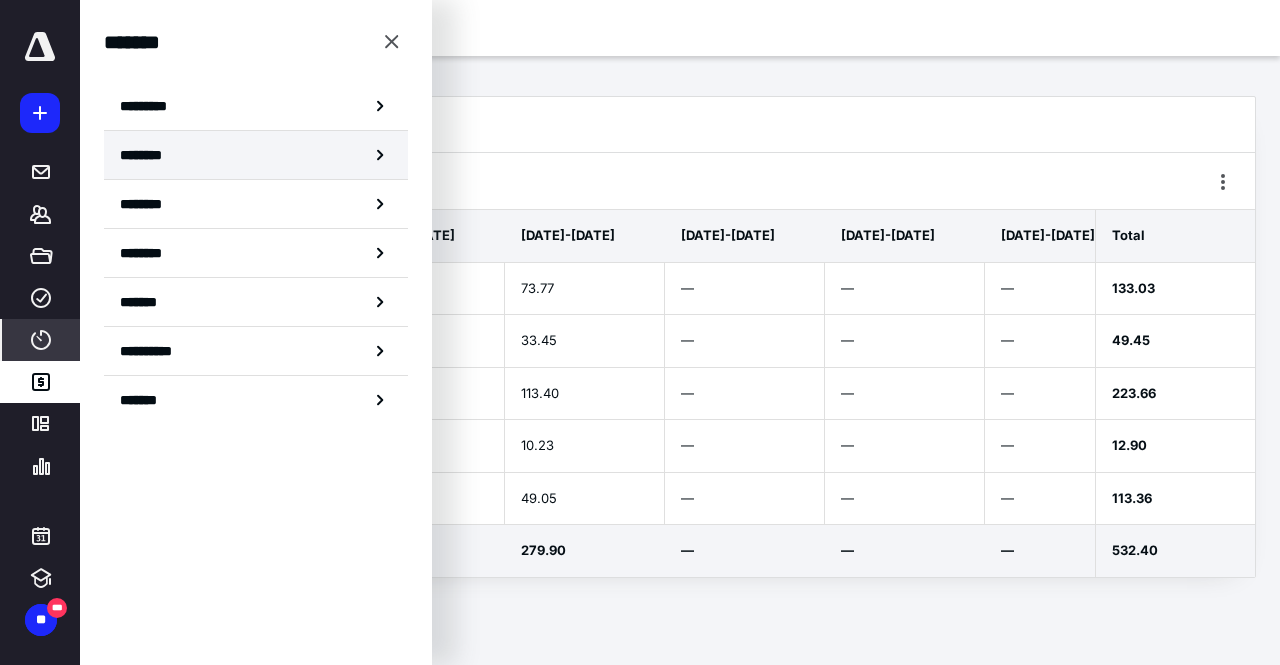 click on "********" at bounding box center [256, 155] 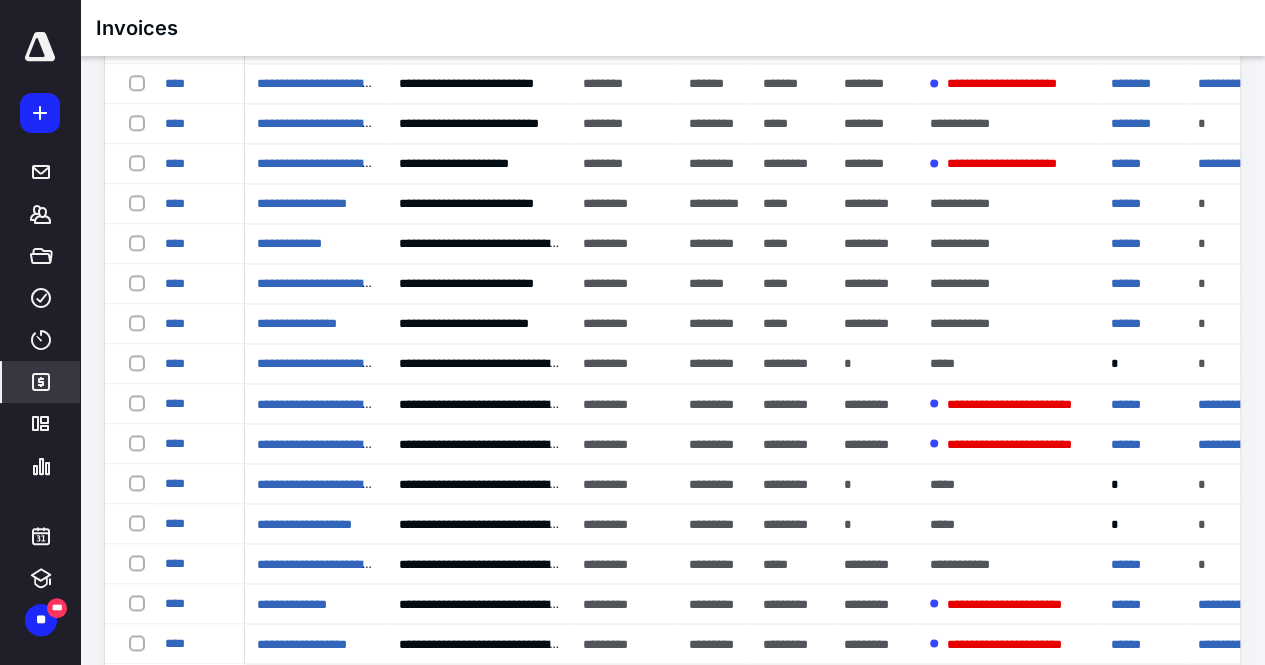 scroll, scrollTop: 1840, scrollLeft: 0, axis: vertical 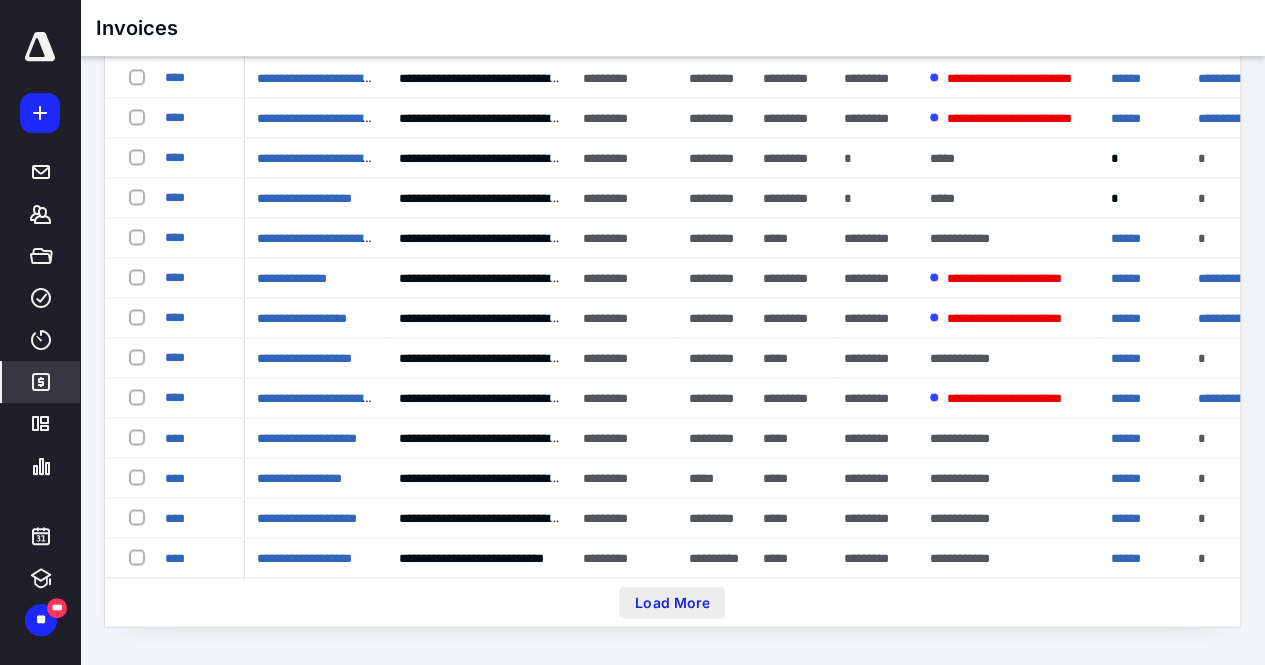 click on "Load More" at bounding box center [672, 602] 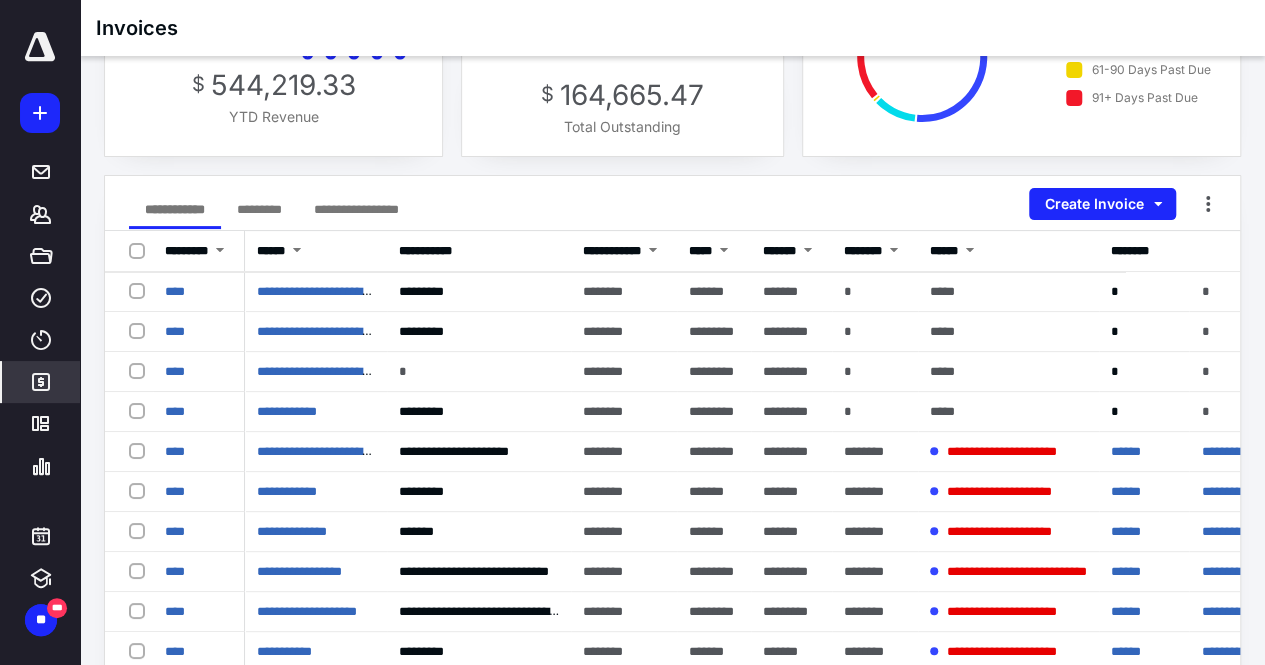 scroll, scrollTop: 0, scrollLeft: 0, axis: both 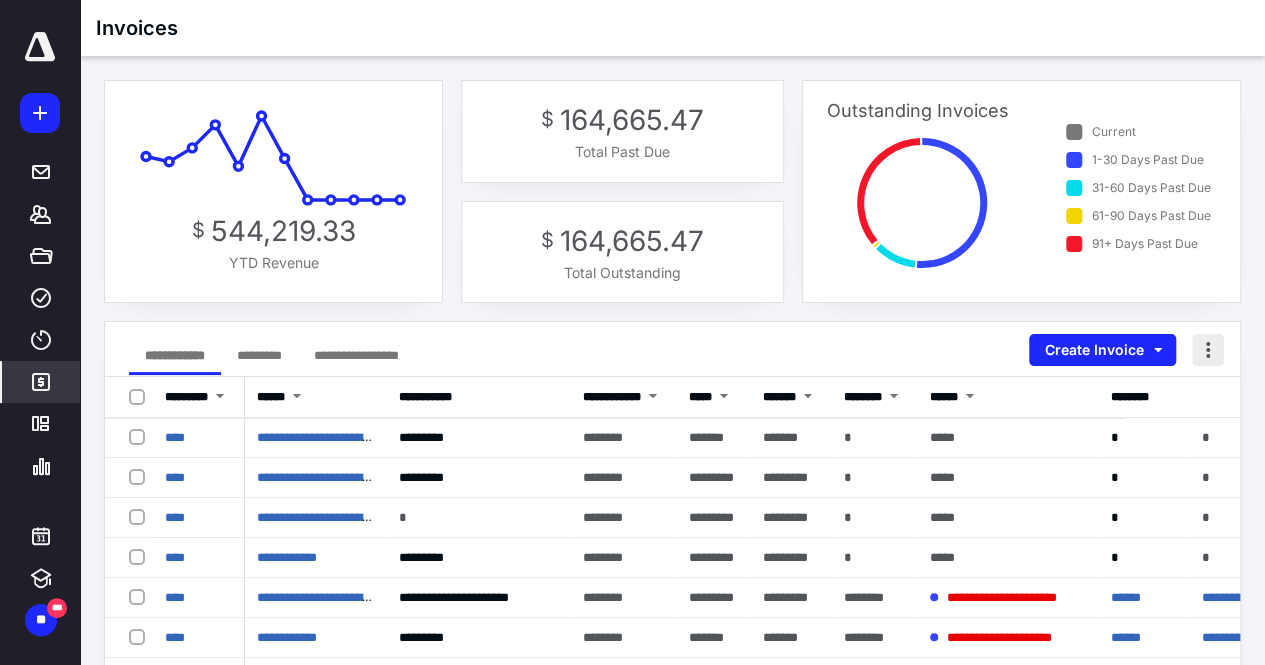 click at bounding box center [1208, 350] 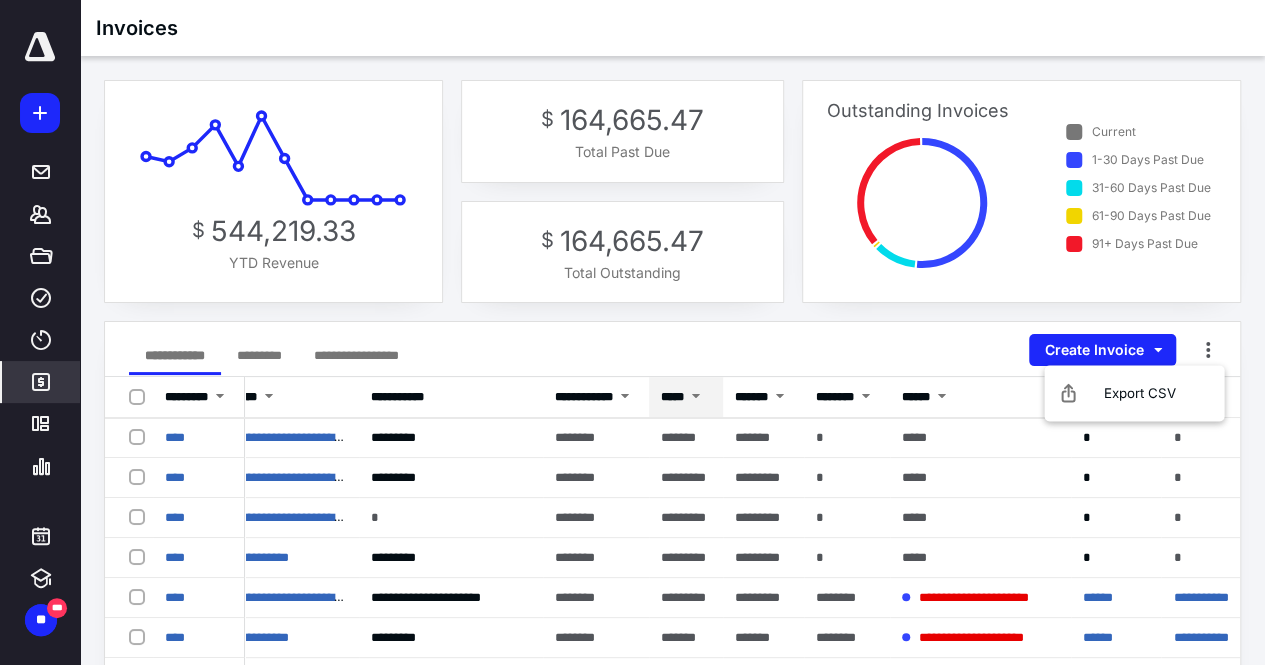 scroll, scrollTop: 0, scrollLeft: 0, axis: both 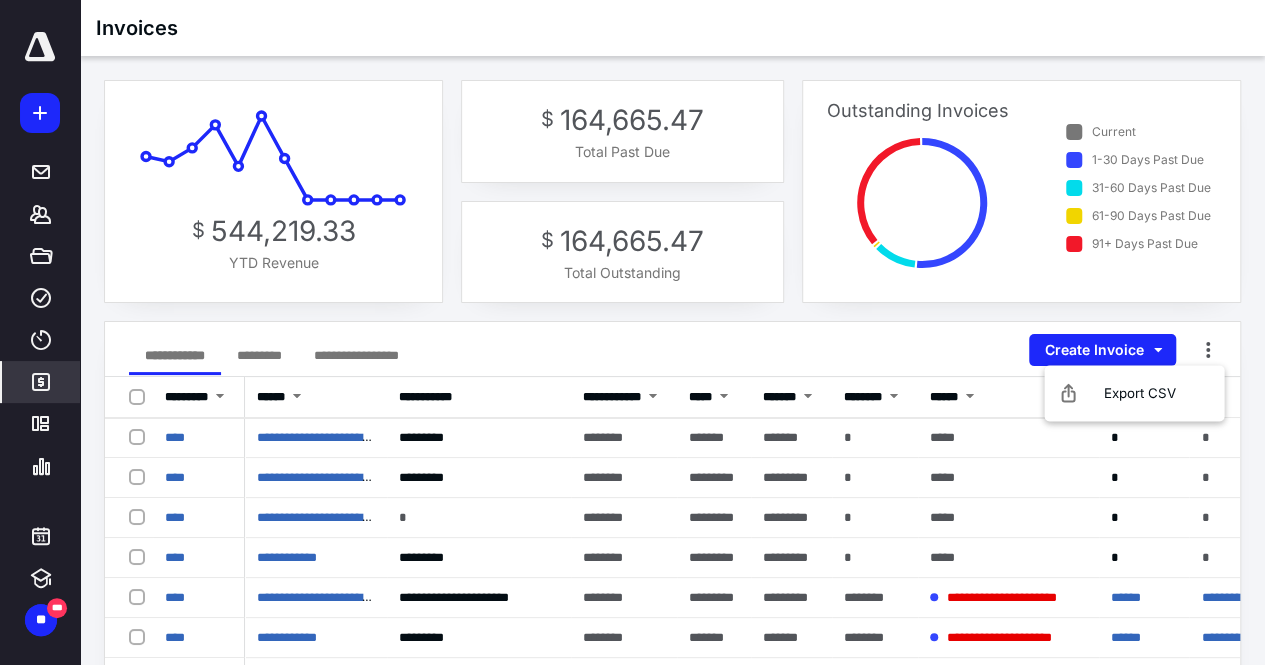 click on "**********" at bounding box center (672, 349) 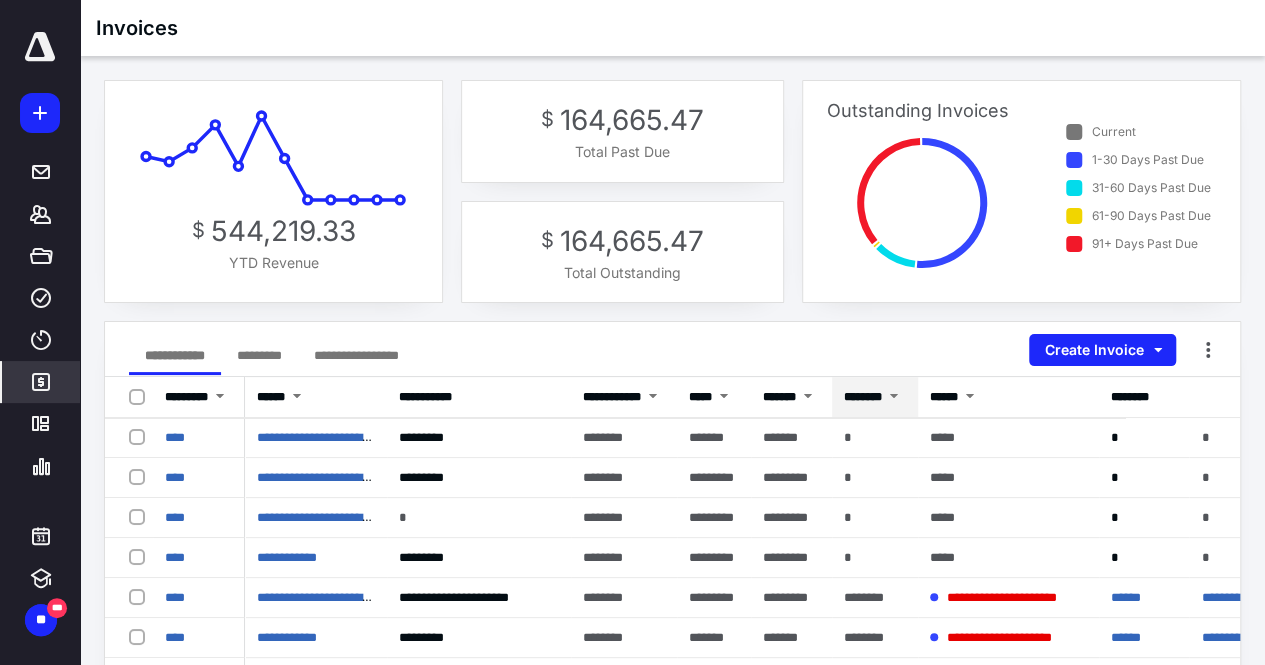 click on "********" at bounding box center [875, 397] 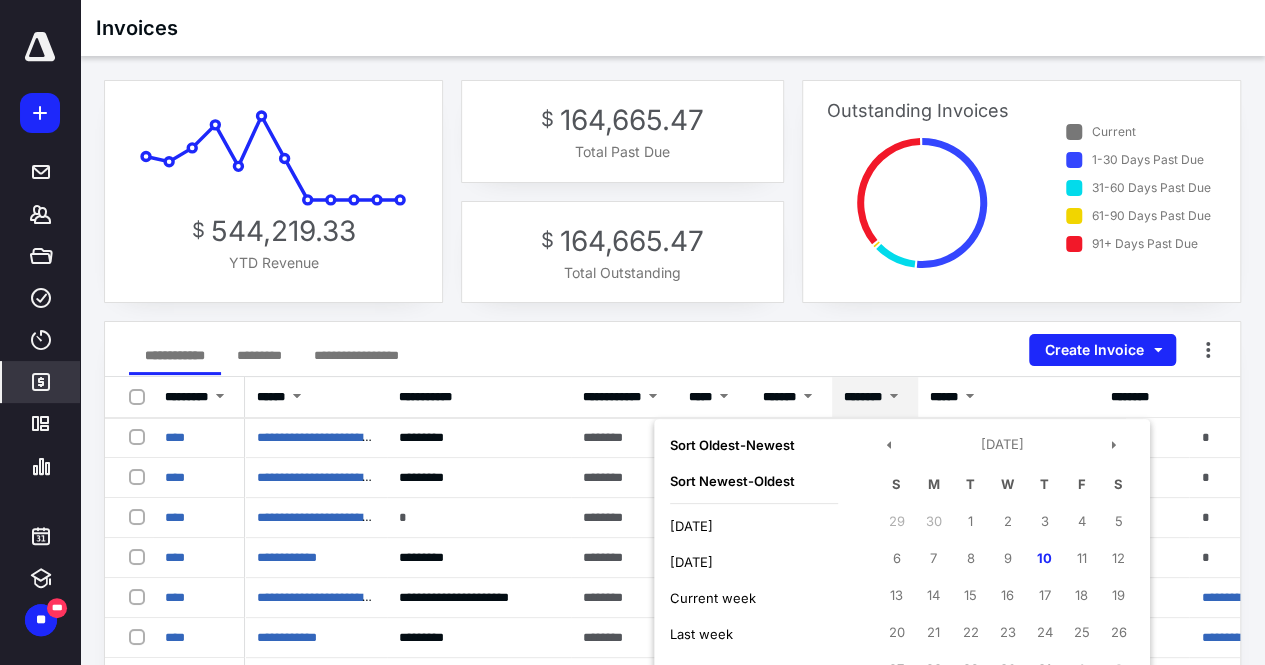 click on "Oldest  -  Newest" at bounding box center [745, 445] 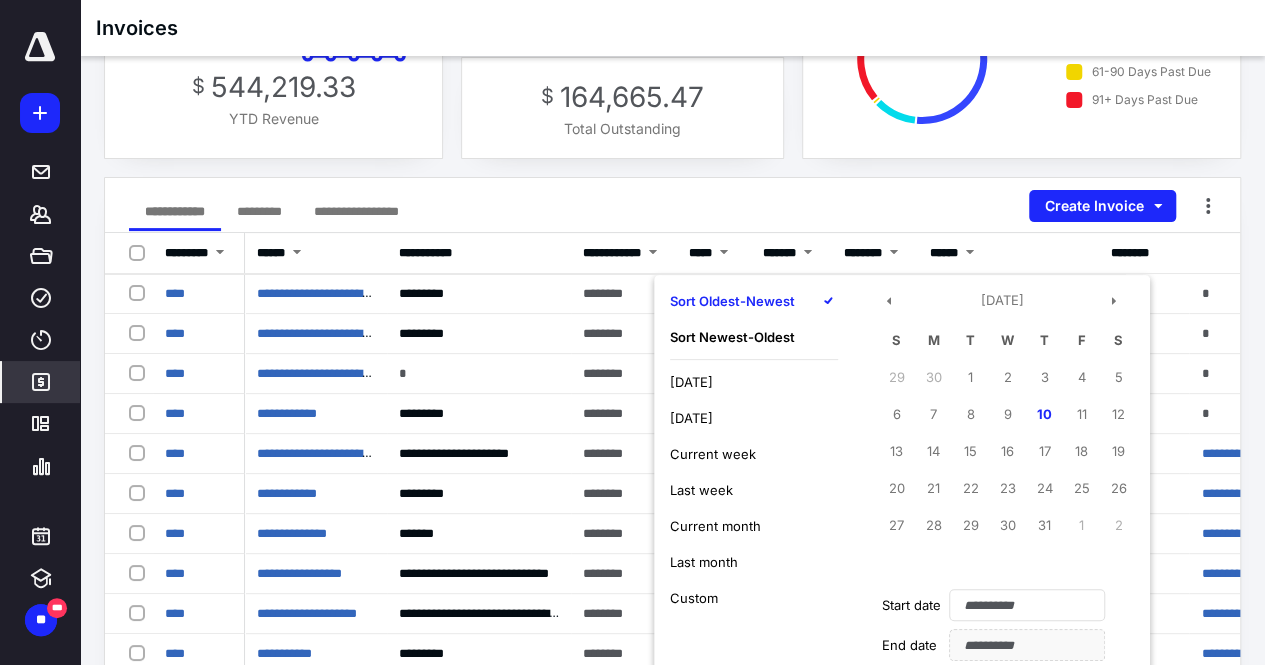 scroll, scrollTop: 364, scrollLeft: 0, axis: vertical 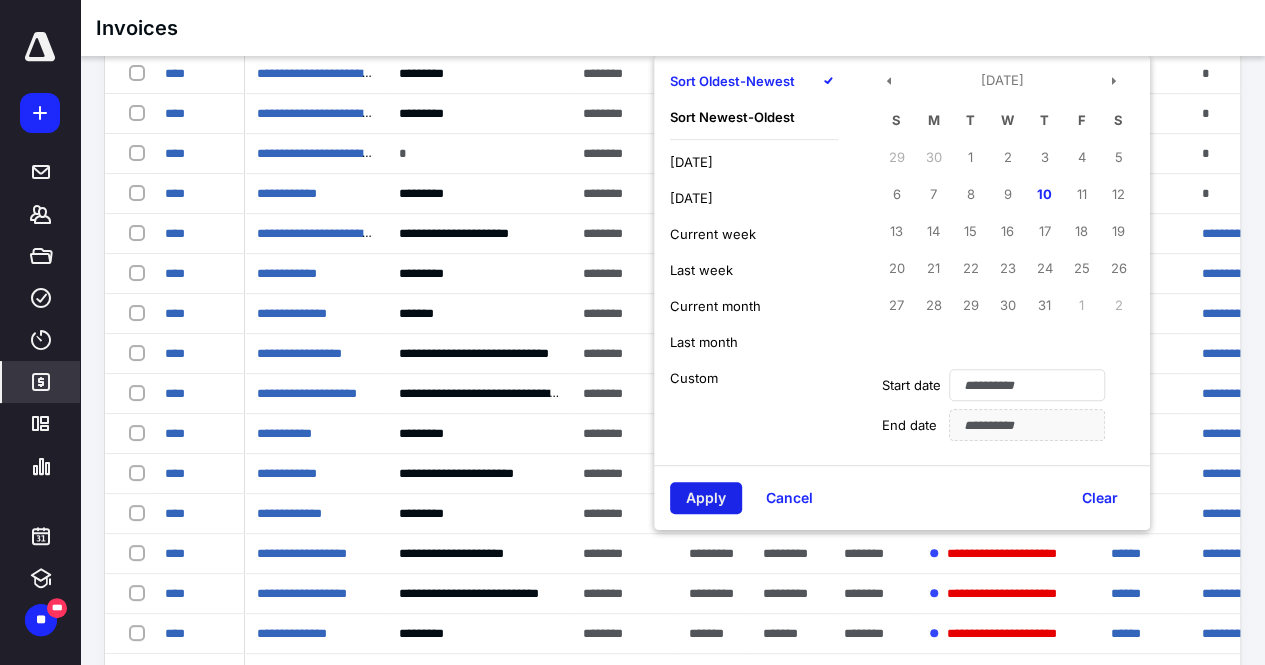 click on "Apply" at bounding box center [706, 498] 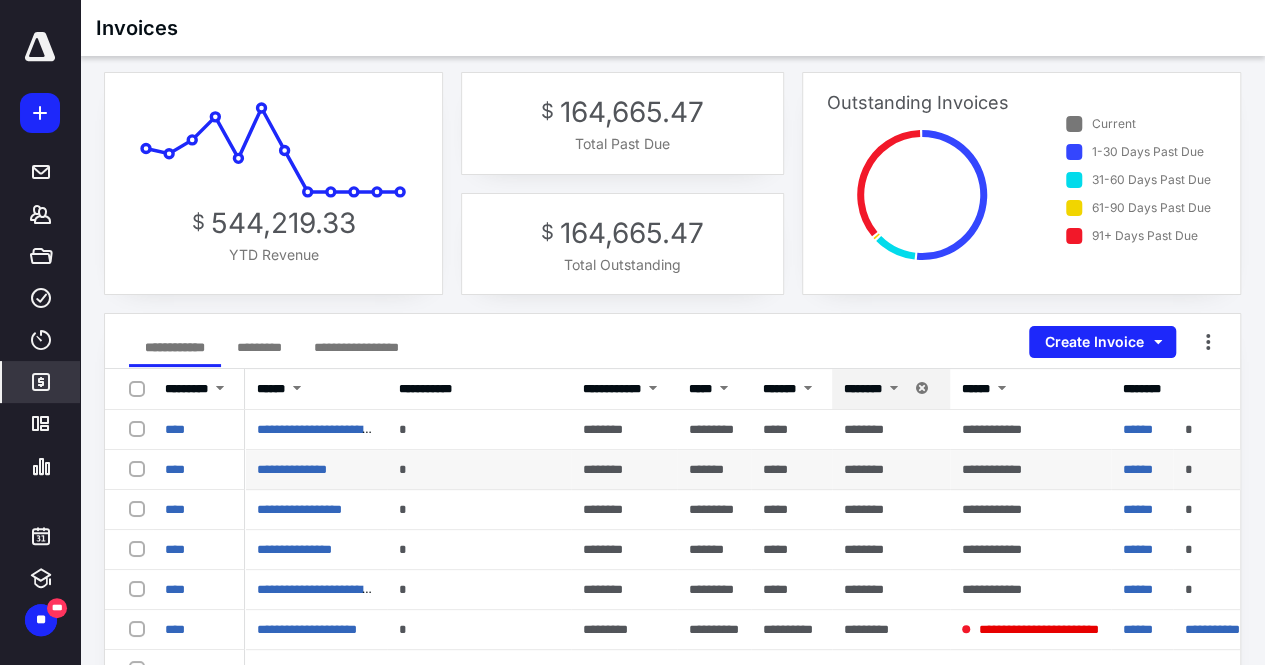 scroll, scrollTop: 9, scrollLeft: 0, axis: vertical 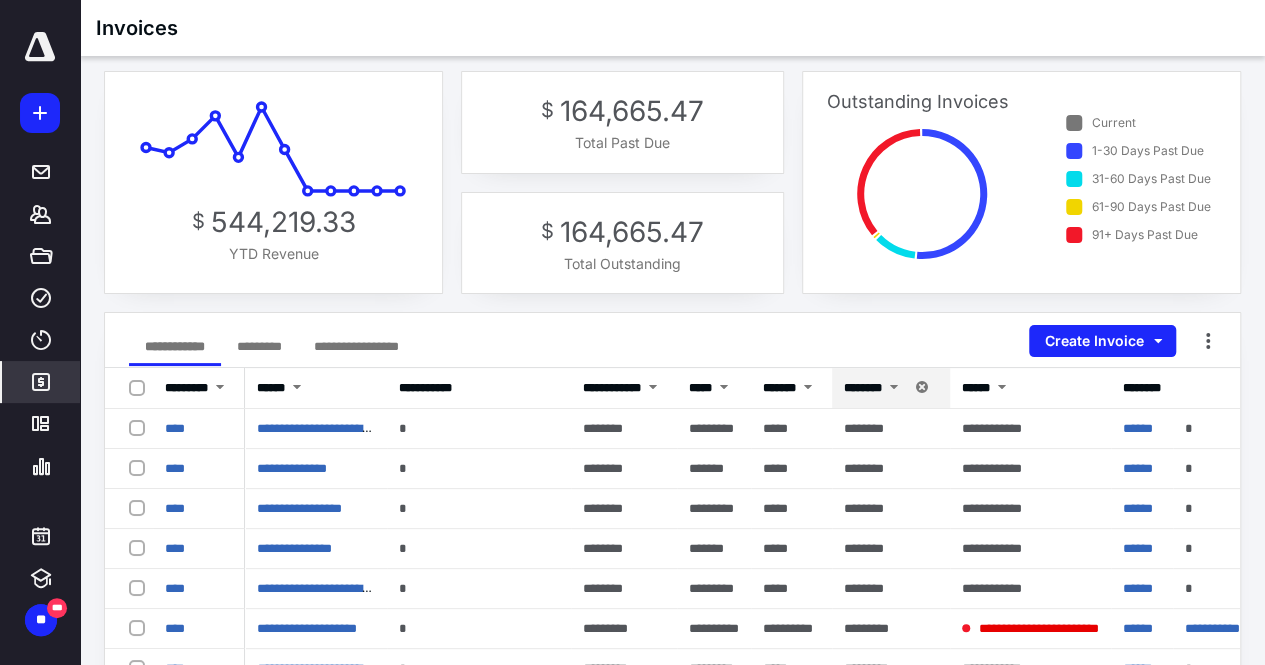 click on "********" at bounding box center (863, 388) 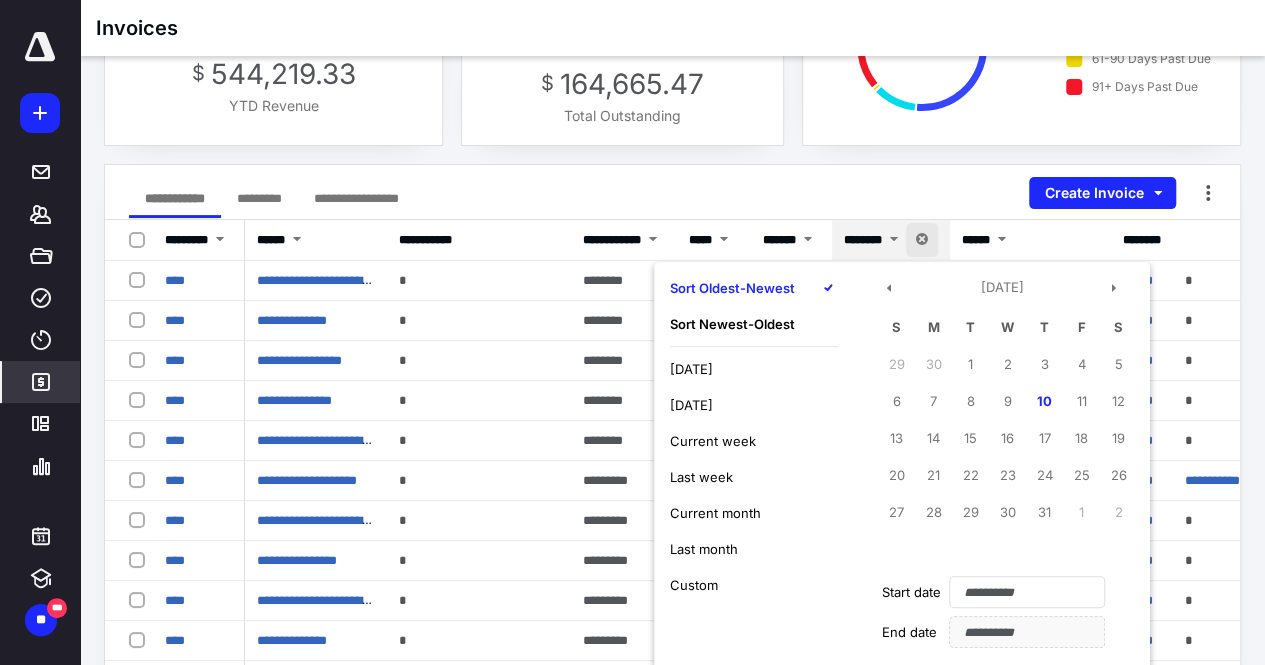 scroll, scrollTop: 192, scrollLeft: 0, axis: vertical 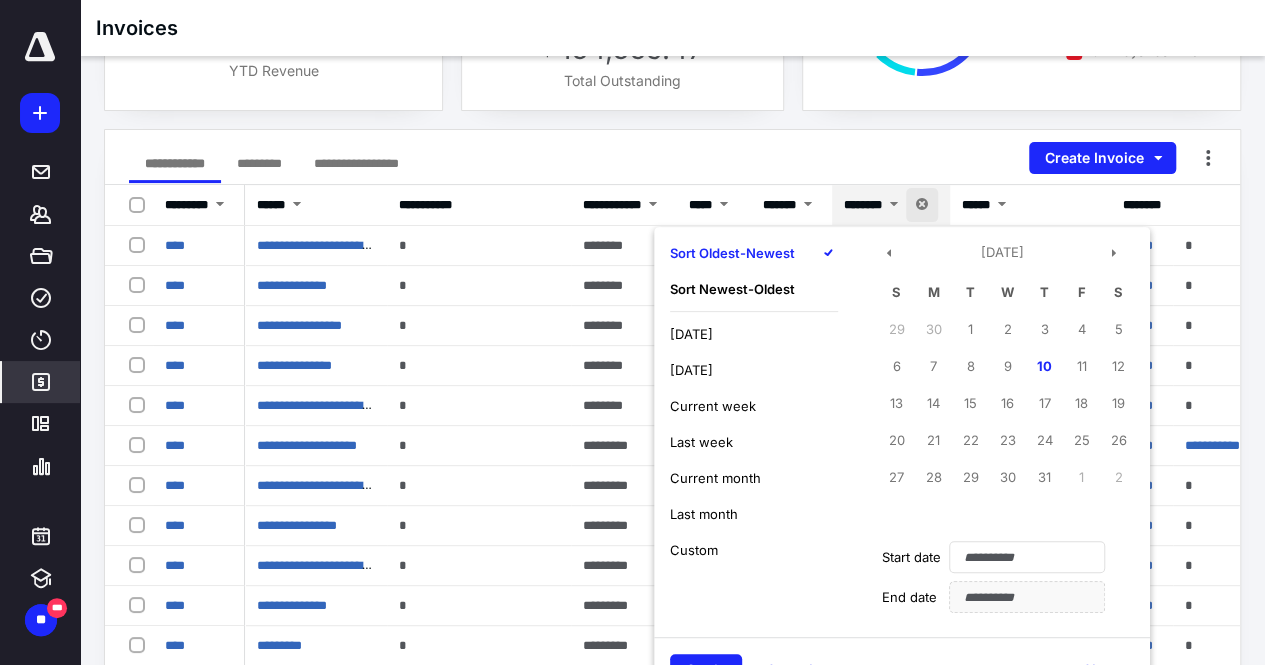 click on "Newest  -  Oldest" at bounding box center (745, 289) 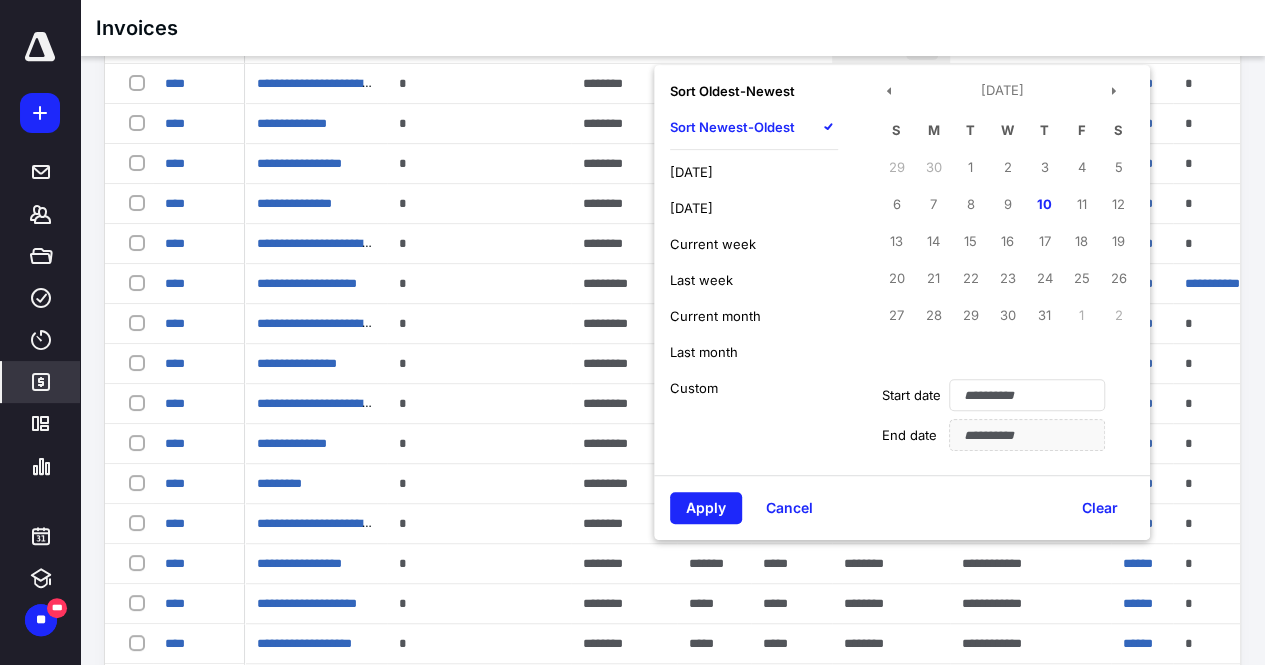 scroll, scrollTop: 358, scrollLeft: 0, axis: vertical 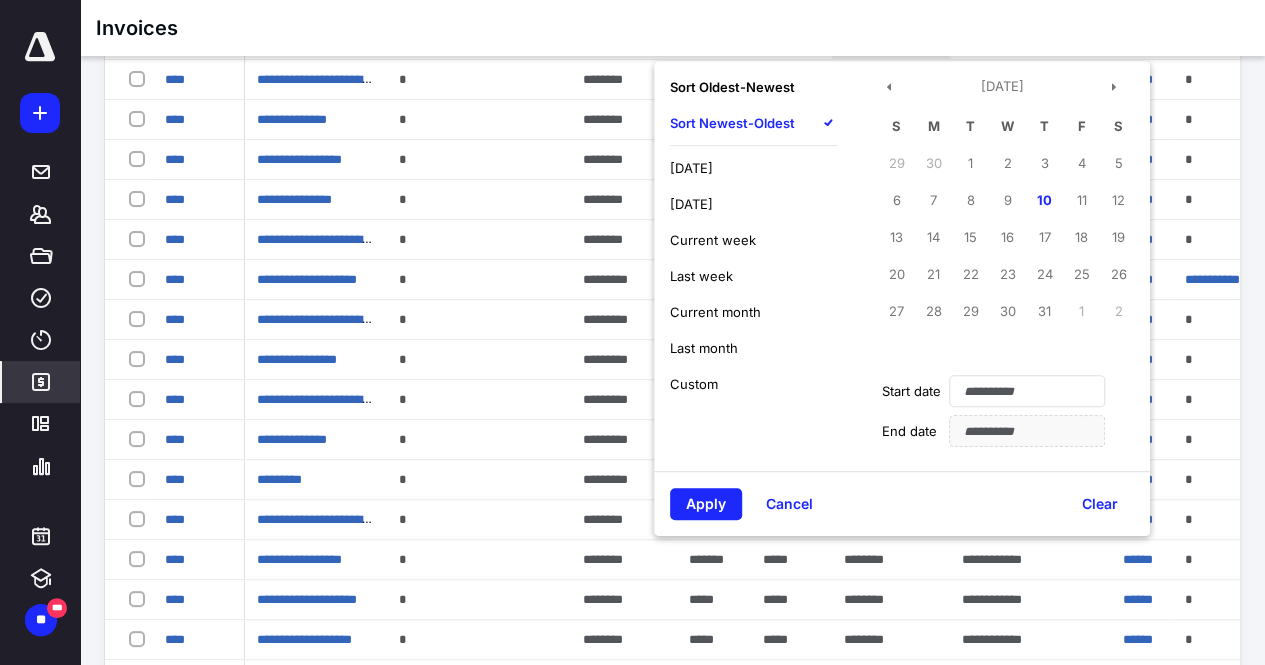 click on "Apply Cancel Clear" at bounding box center (902, 503) 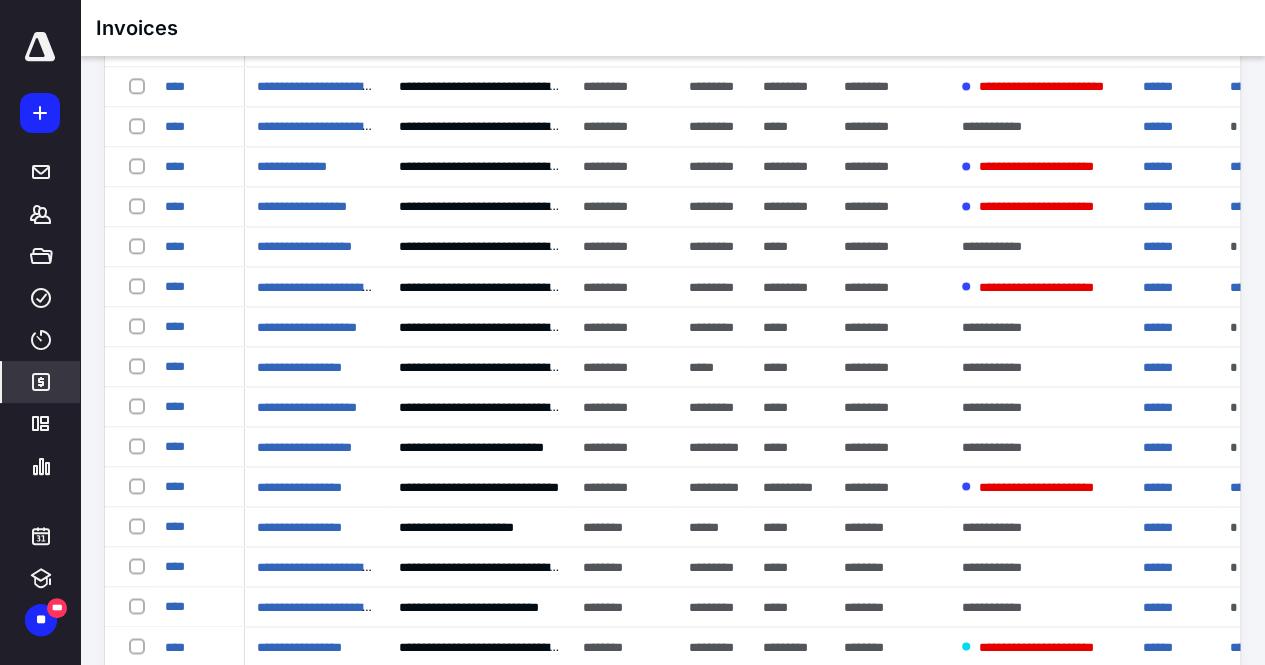 scroll, scrollTop: 1632, scrollLeft: 0, axis: vertical 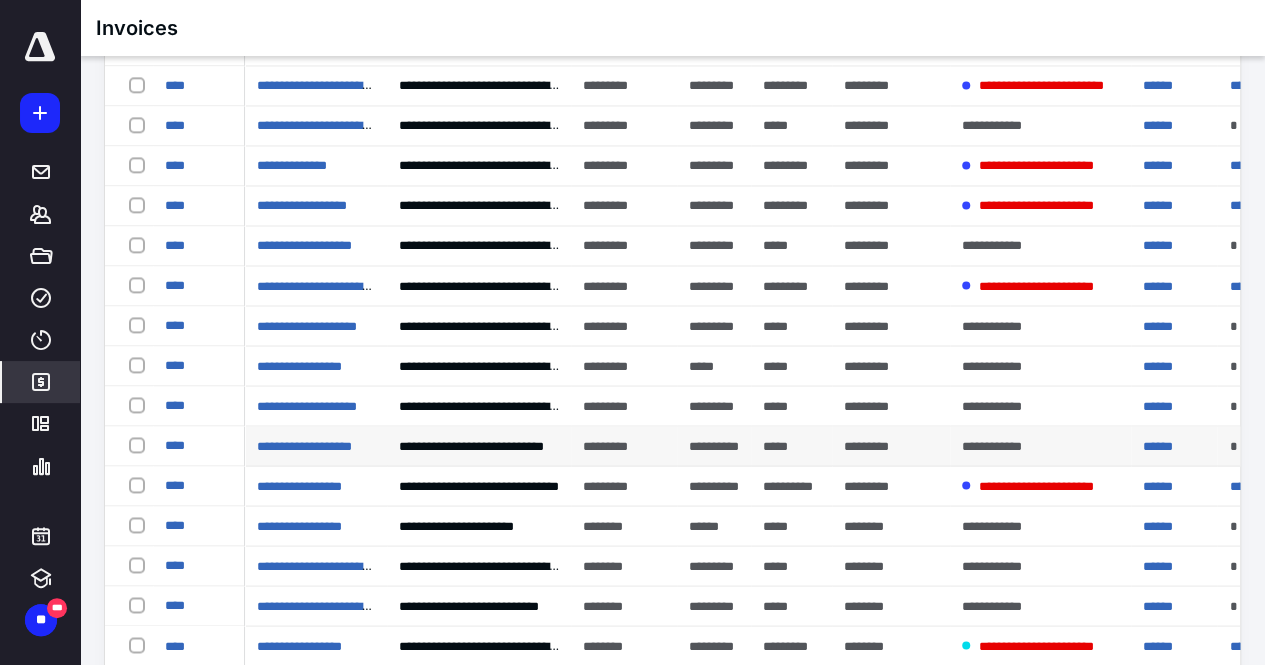 click on "**********" at bounding box center (714, 446) 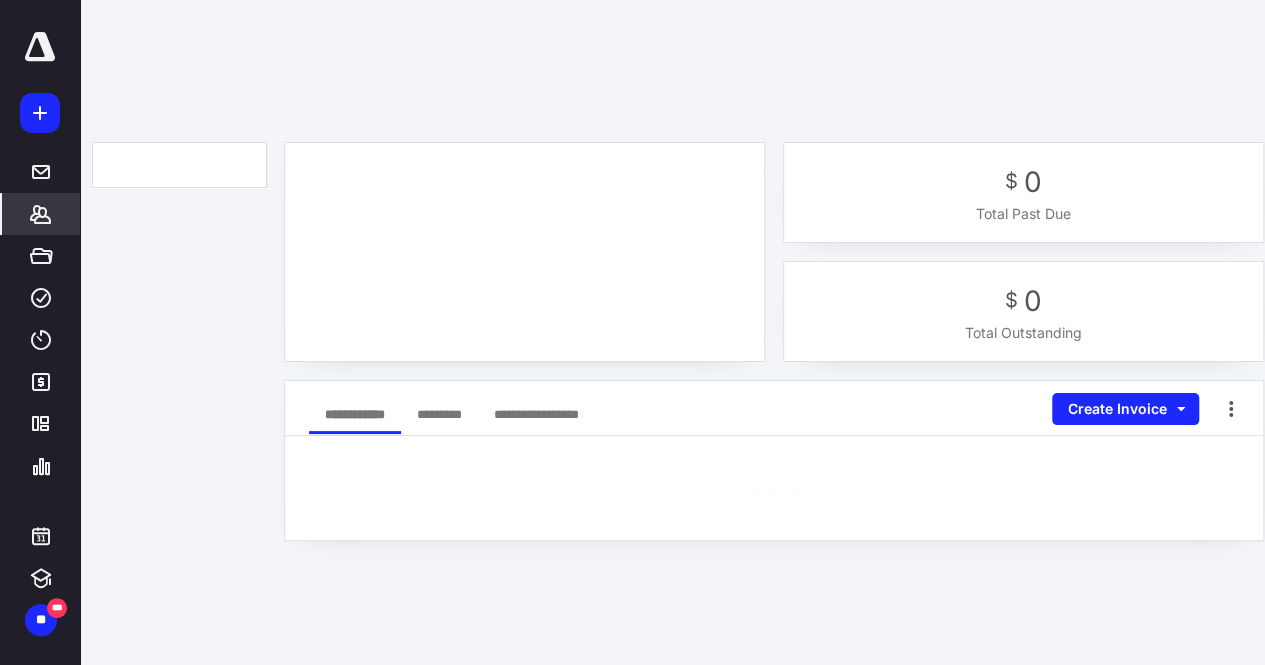 scroll, scrollTop: 0, scrollLeft: 0, axis: both 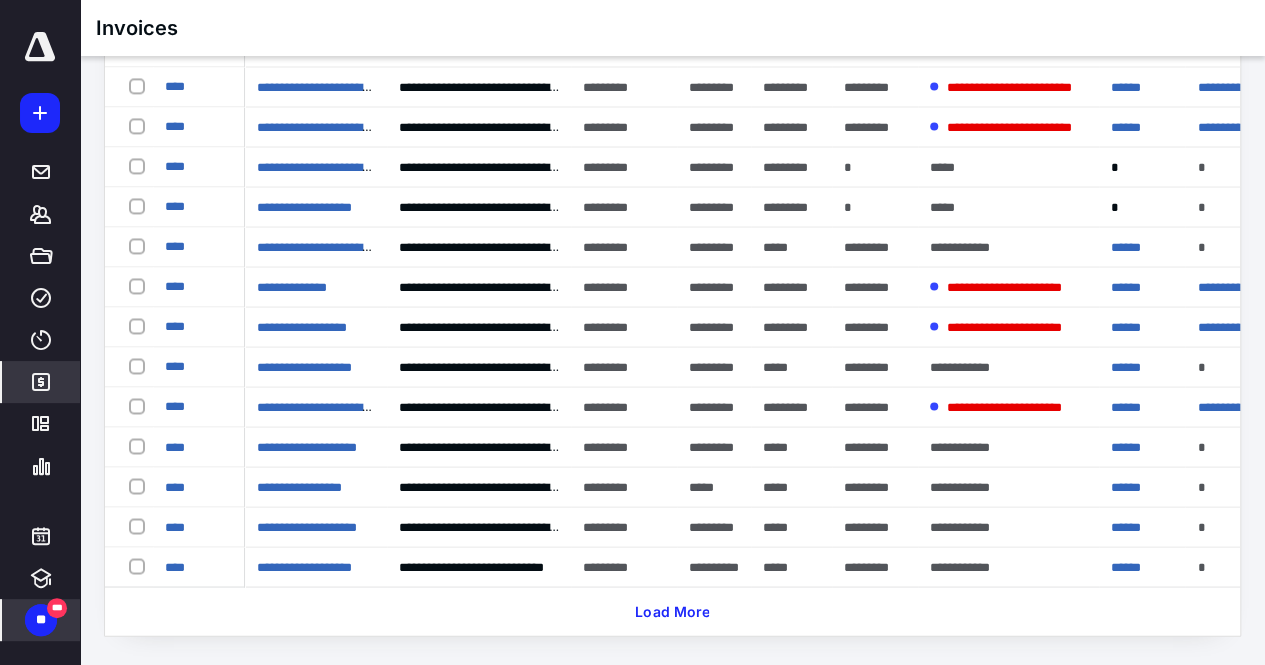 click on "**" at bounding box center (41, 620) 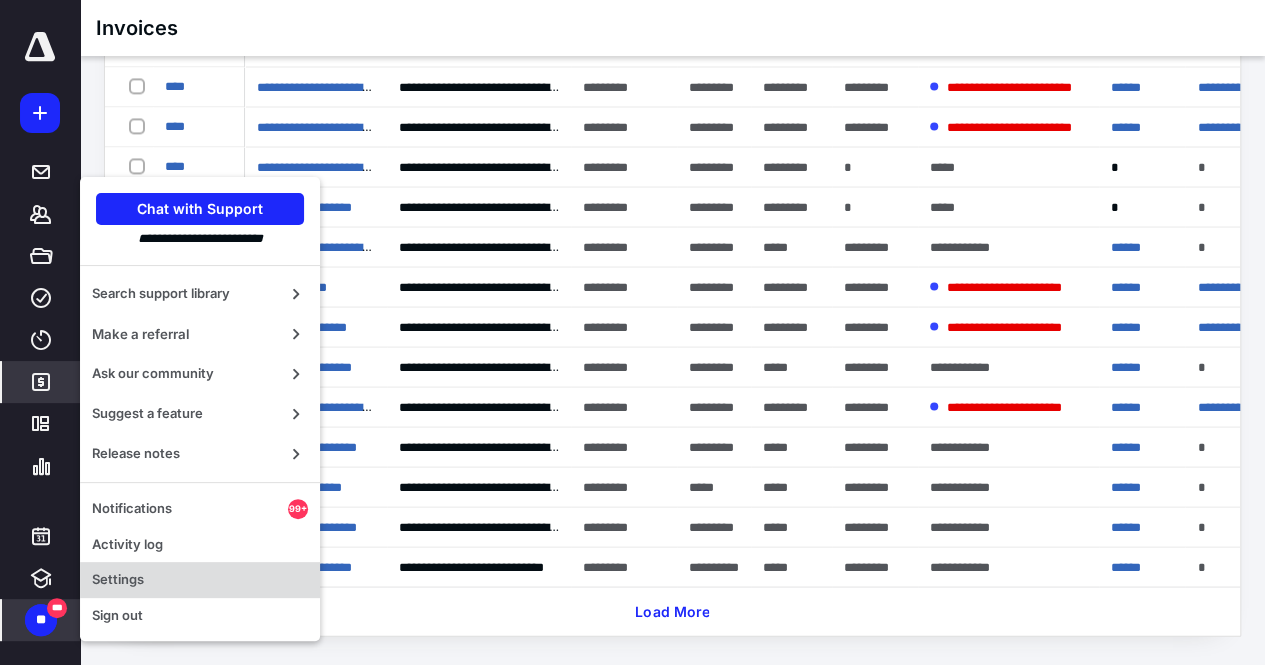 click on "Settings" at bounding box center (200, 580) 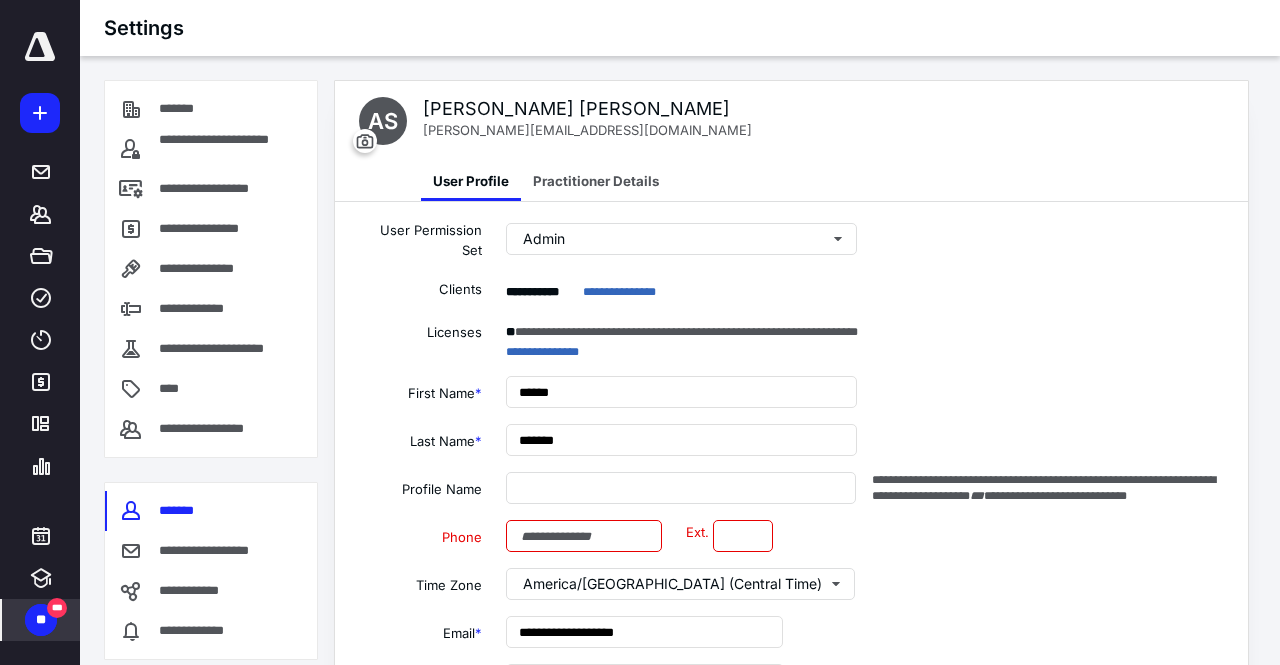 type on "**********" 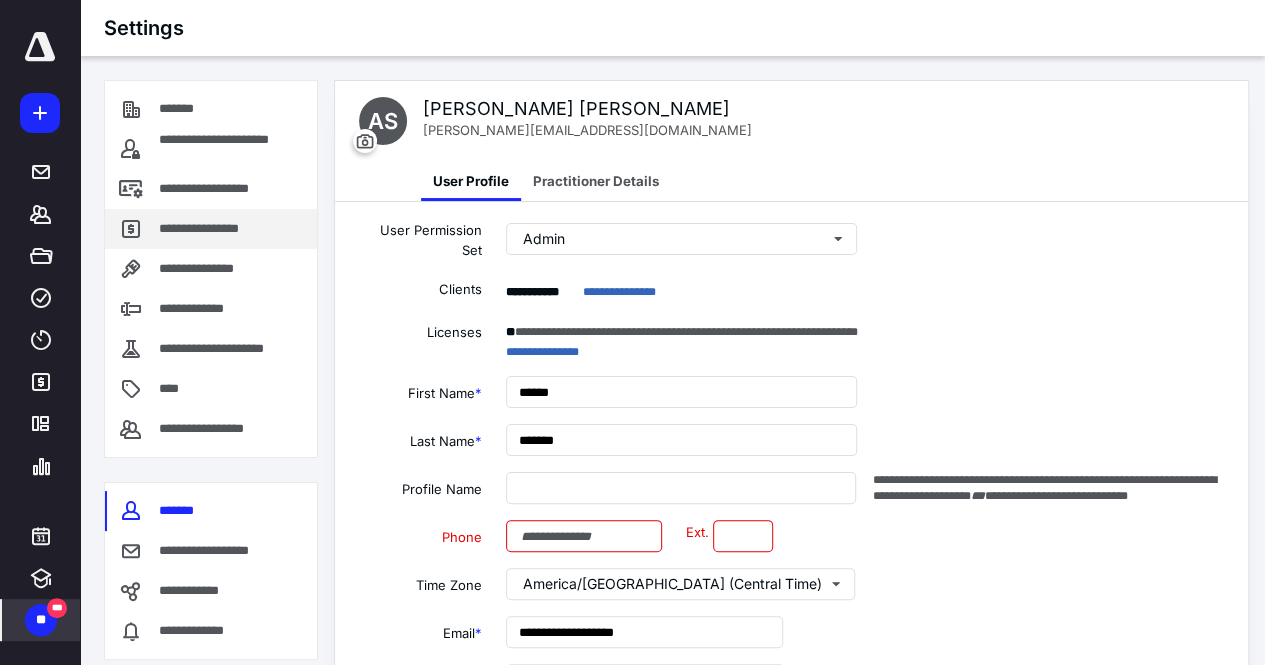 click on "**********" at bounding box center [204, 229] 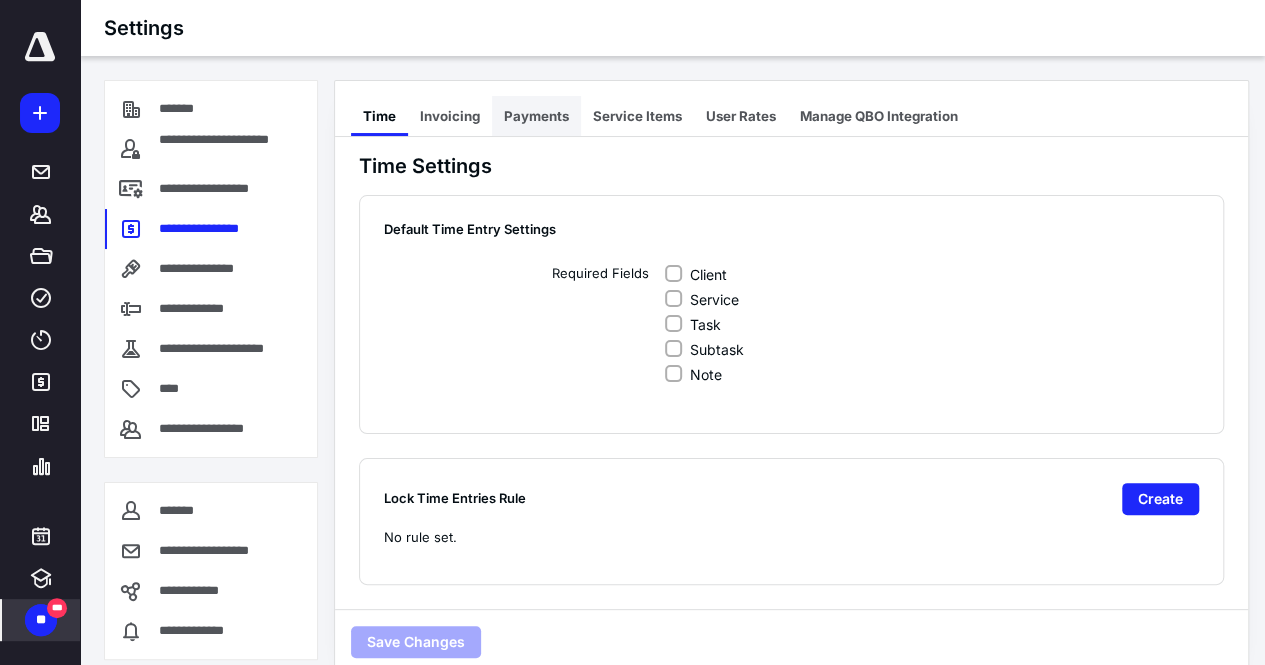 click on "Payments" at bounding box center (536, 116) 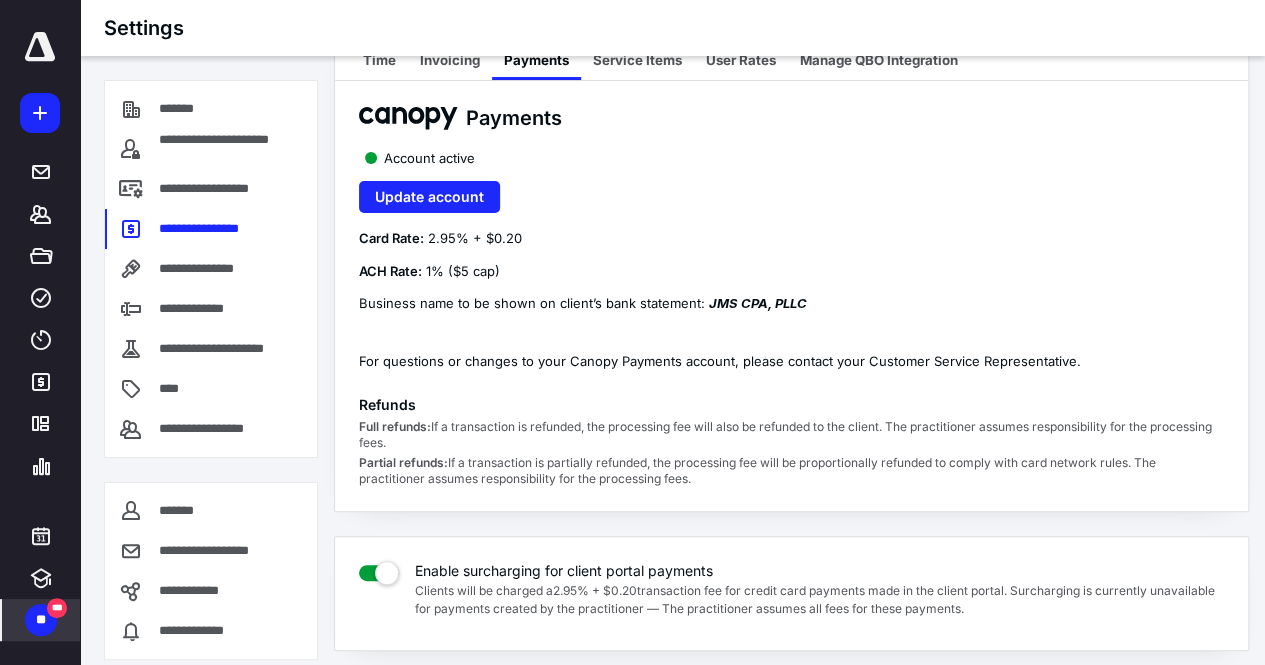 scroll, scrollTop: 0, scrollLeft: 0, axis: both 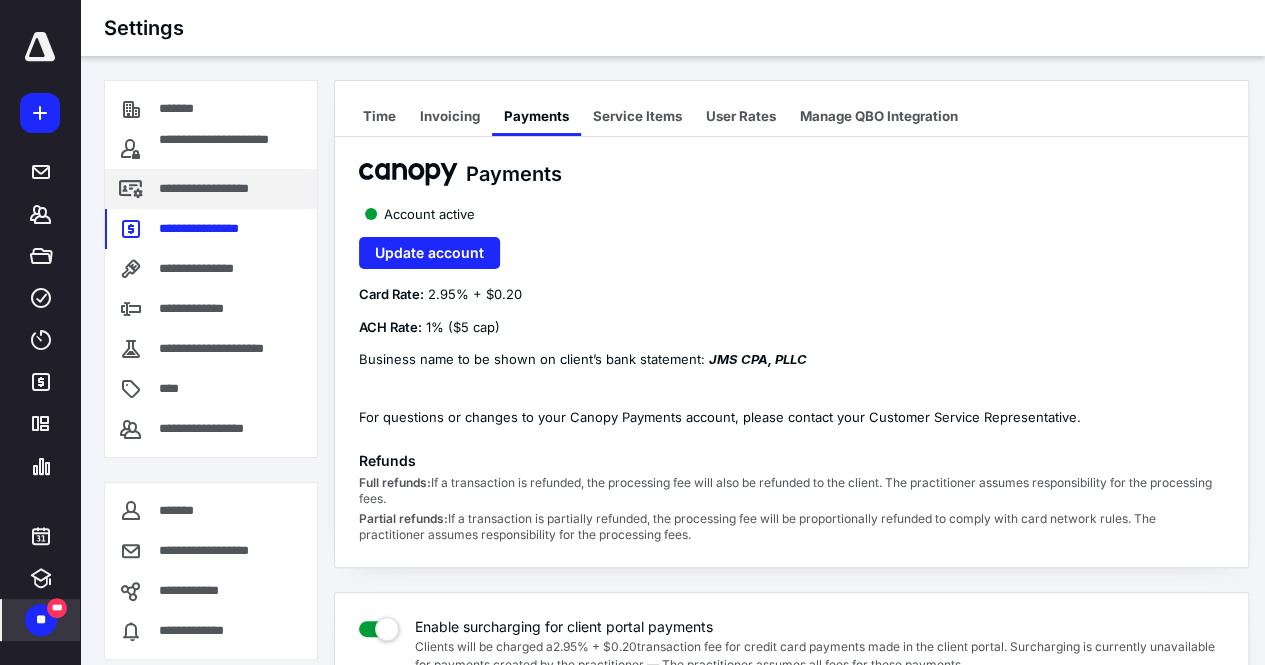 click on "**********" at bounding box center (226, 189) 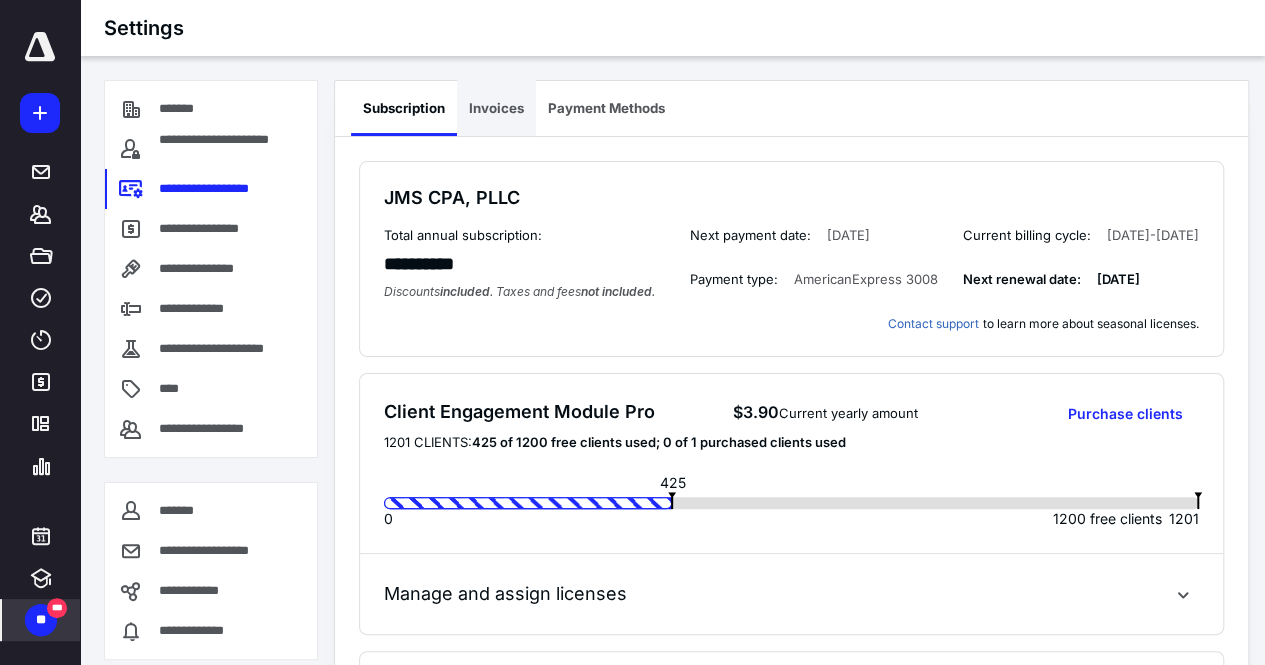 click on "Invoices" at bounding box center [496, 108] 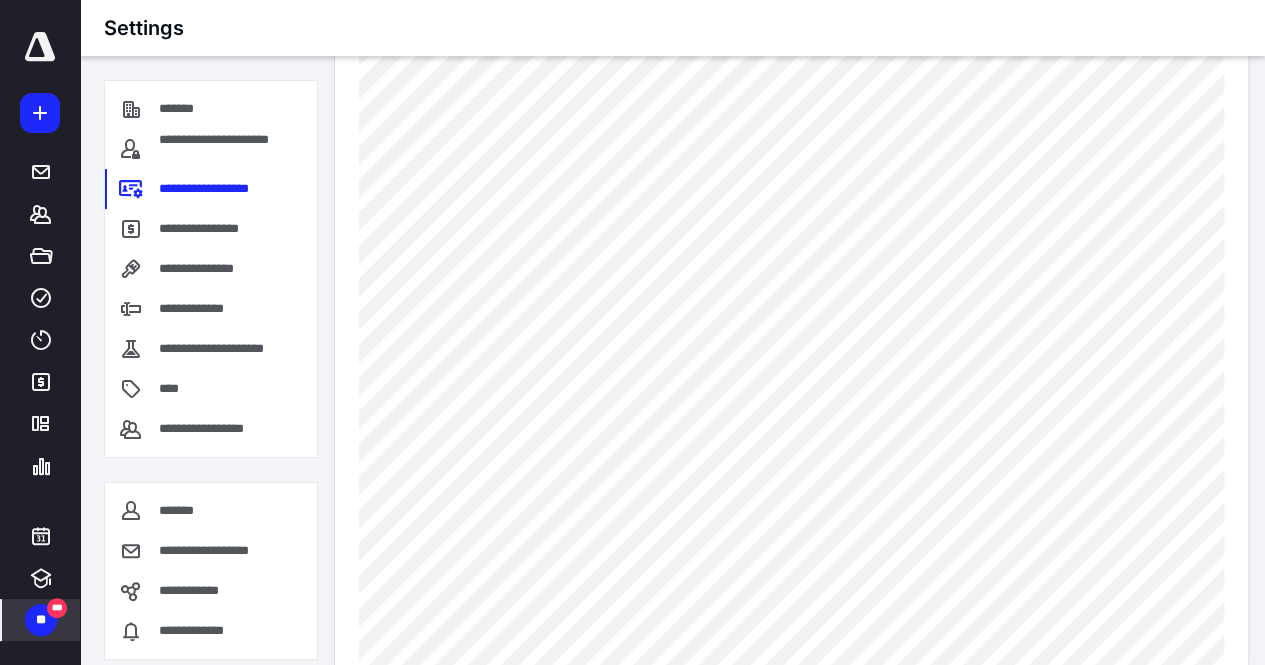 scroll, scrollTop: 640, scrollLeft: 0, axis: vertical 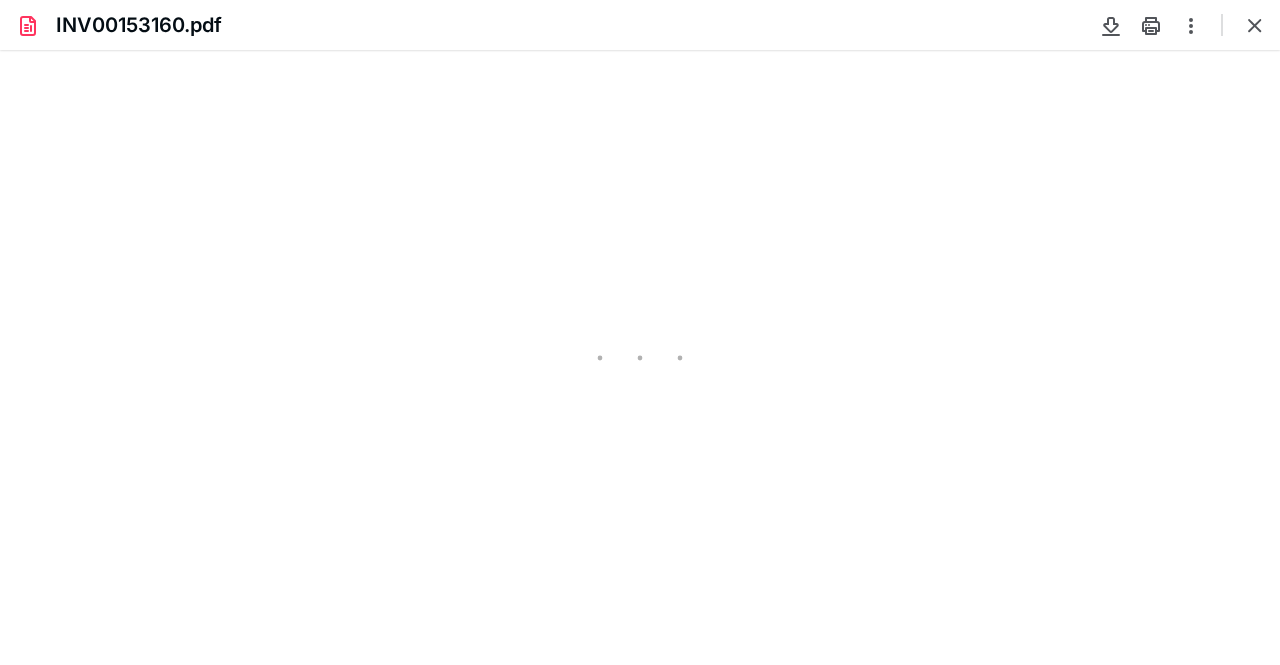 type on "73" 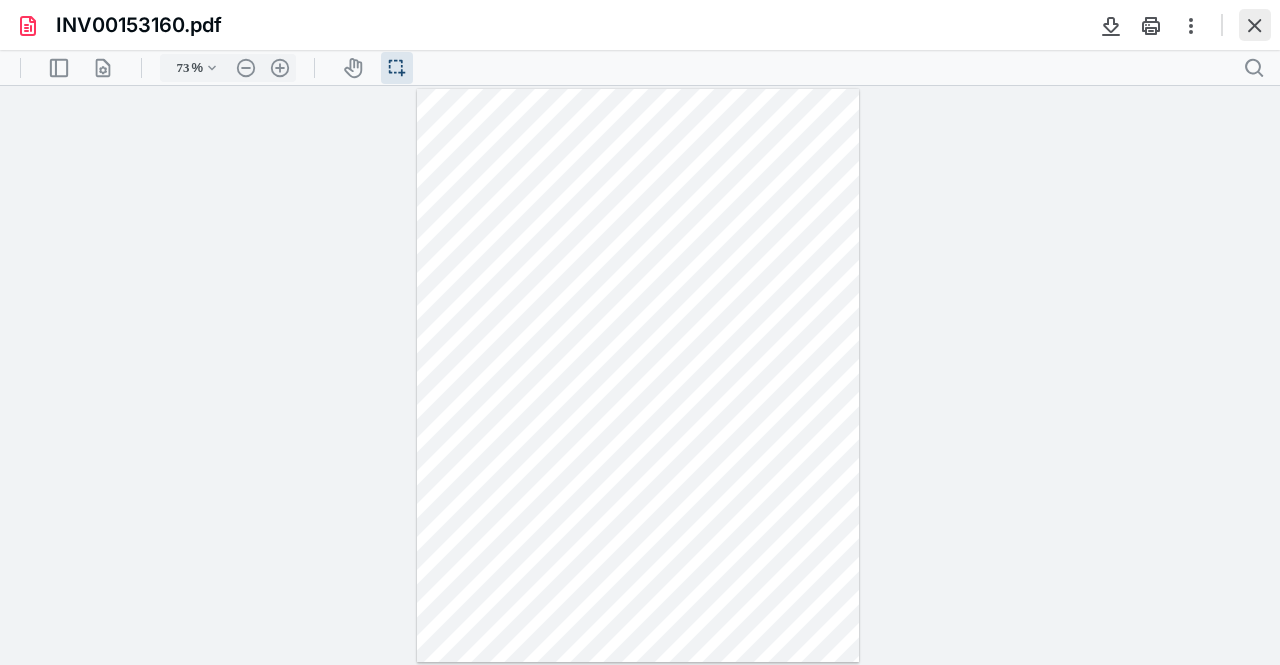 click at bounding box center [1255, 25] 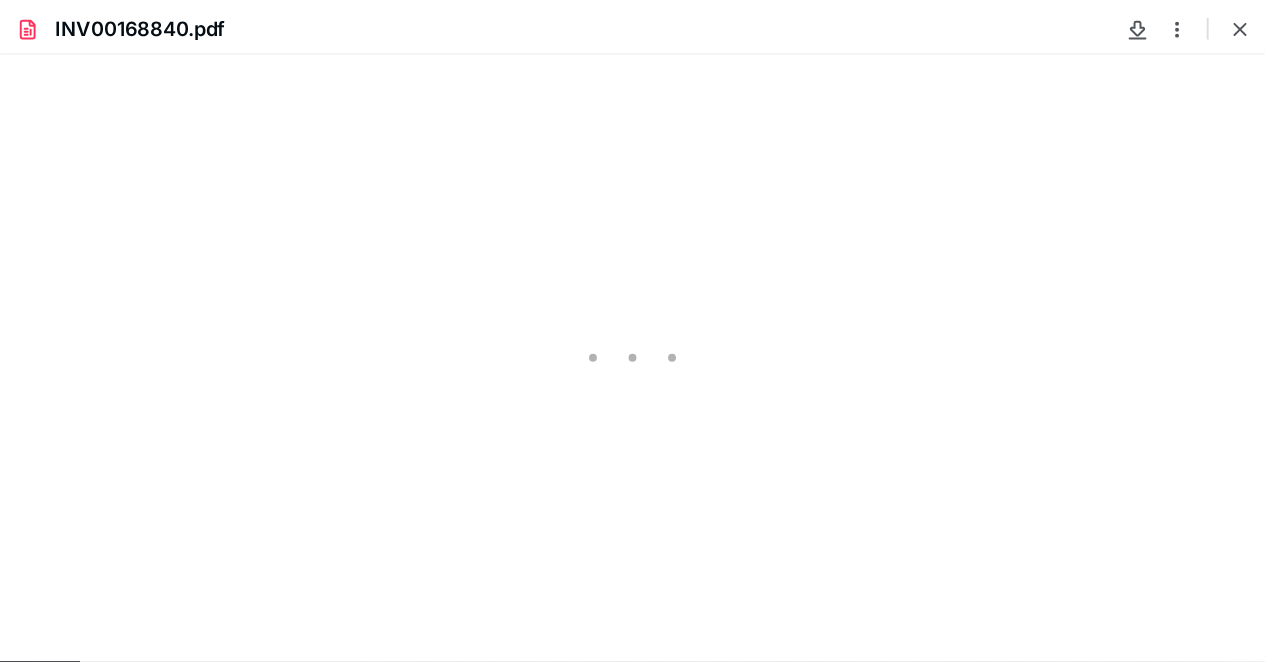 scroll, scrollTop: 0, scrollLeft: 0, axis: both 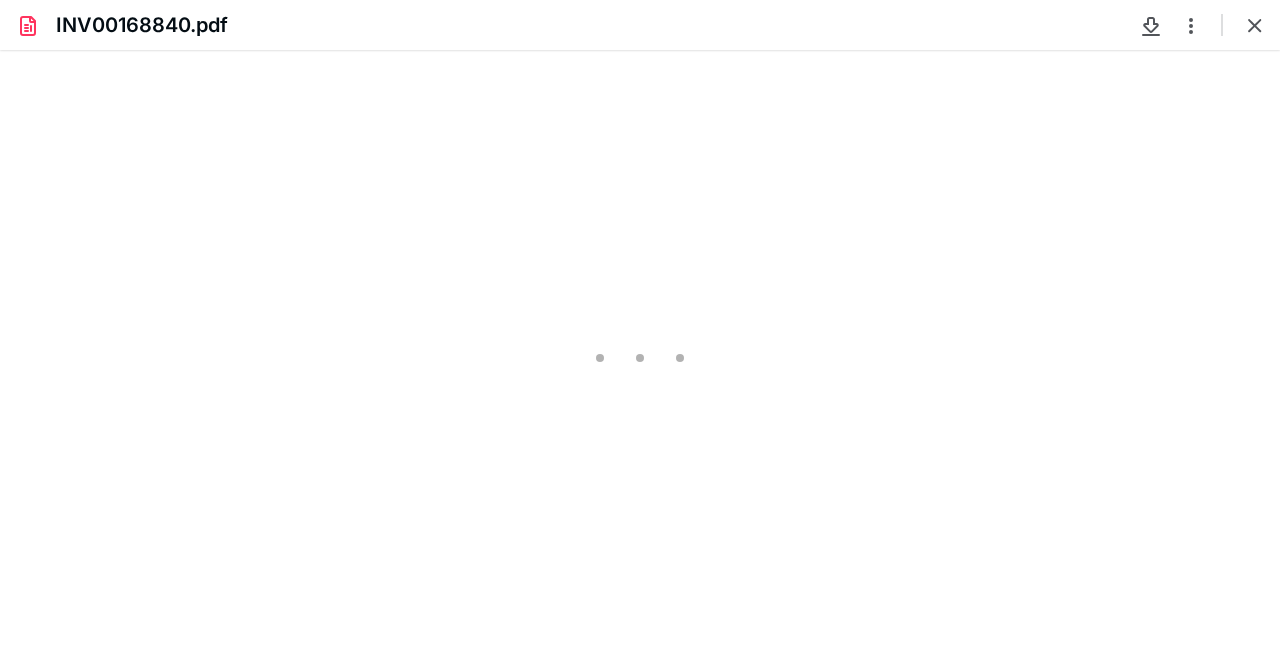 type on "73" 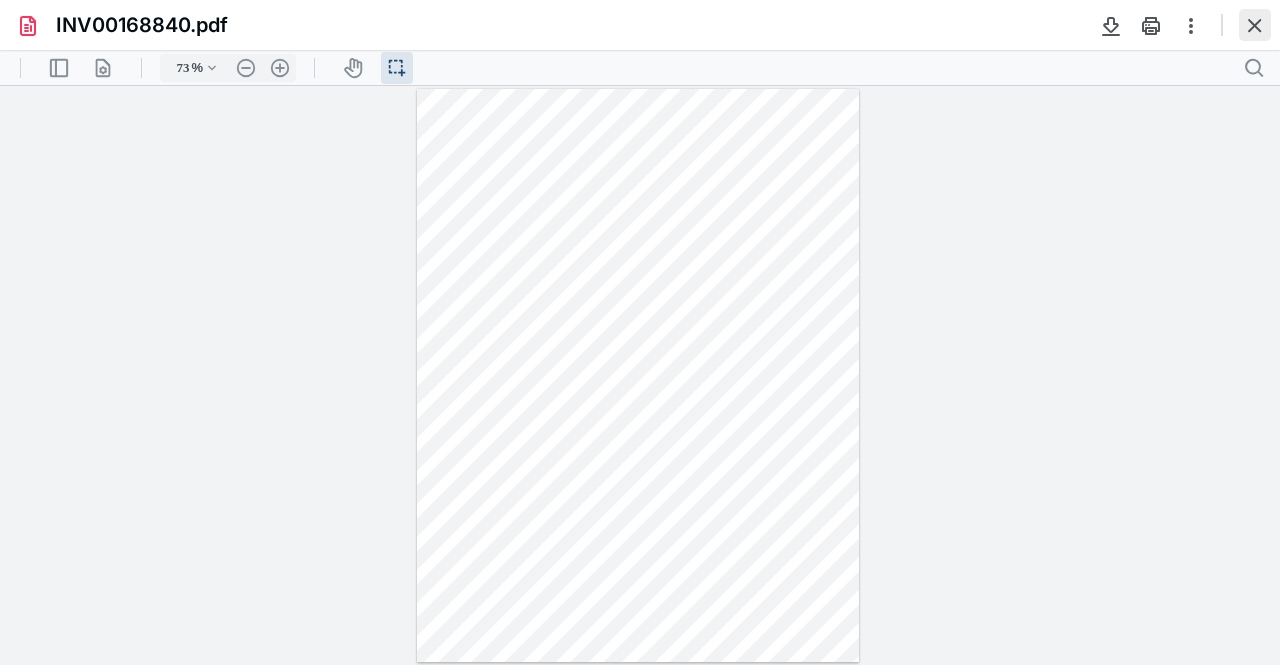 click at bounding box center [1255, 25] 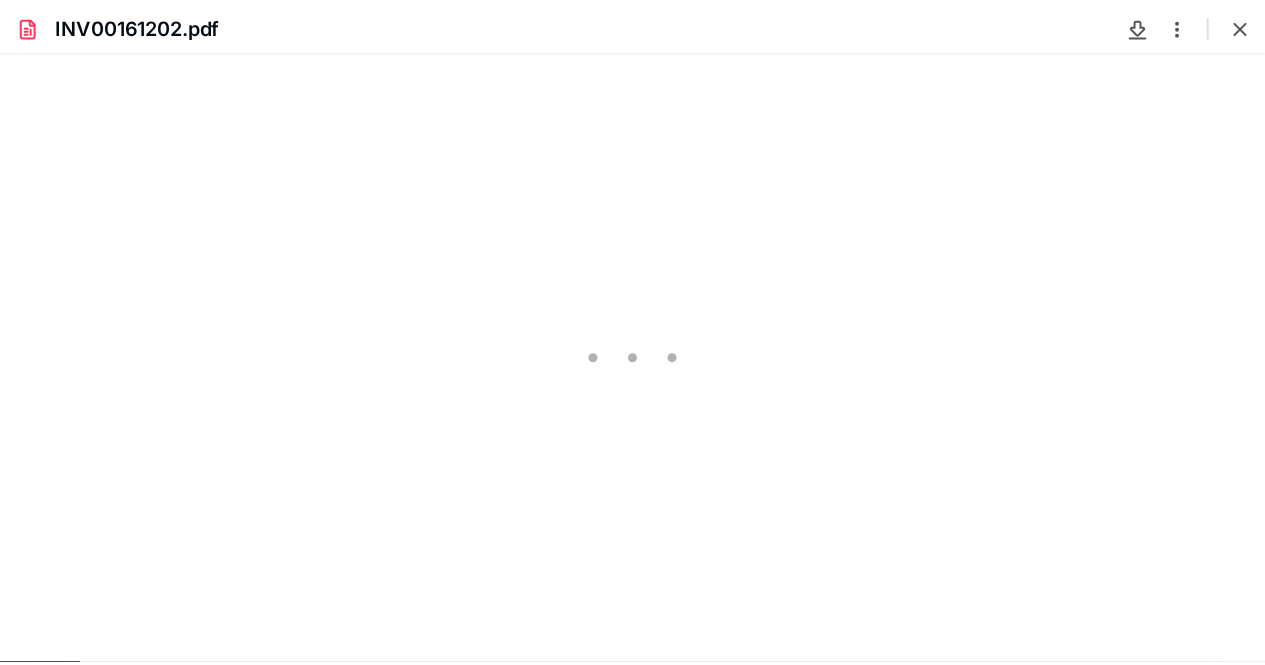 scroll, scrollTop: 0, scrollLeft: 0, axis: both 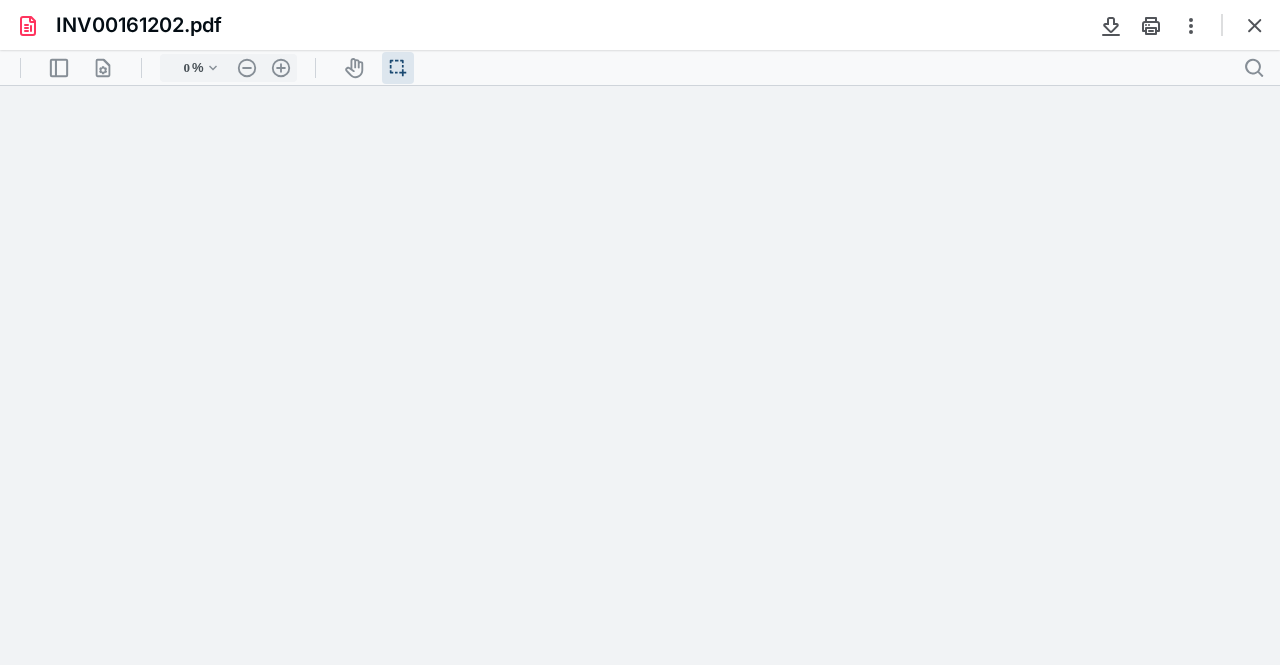 type on "73" 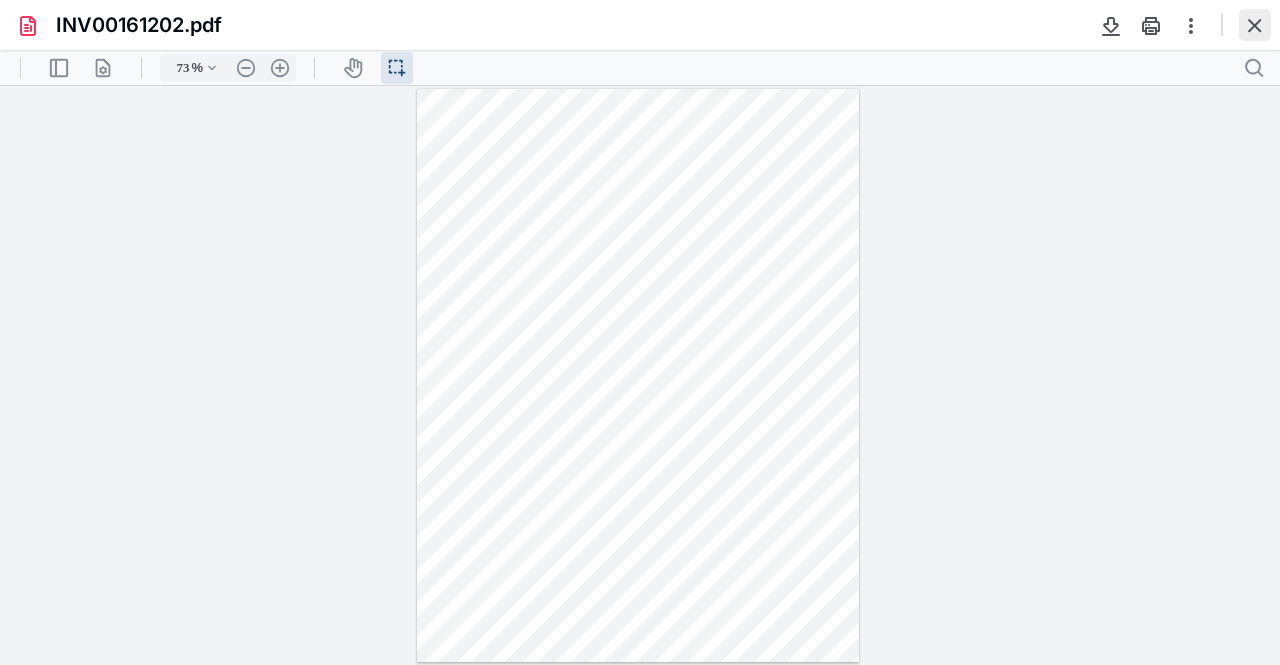 click at bounding box center (1255, 25) 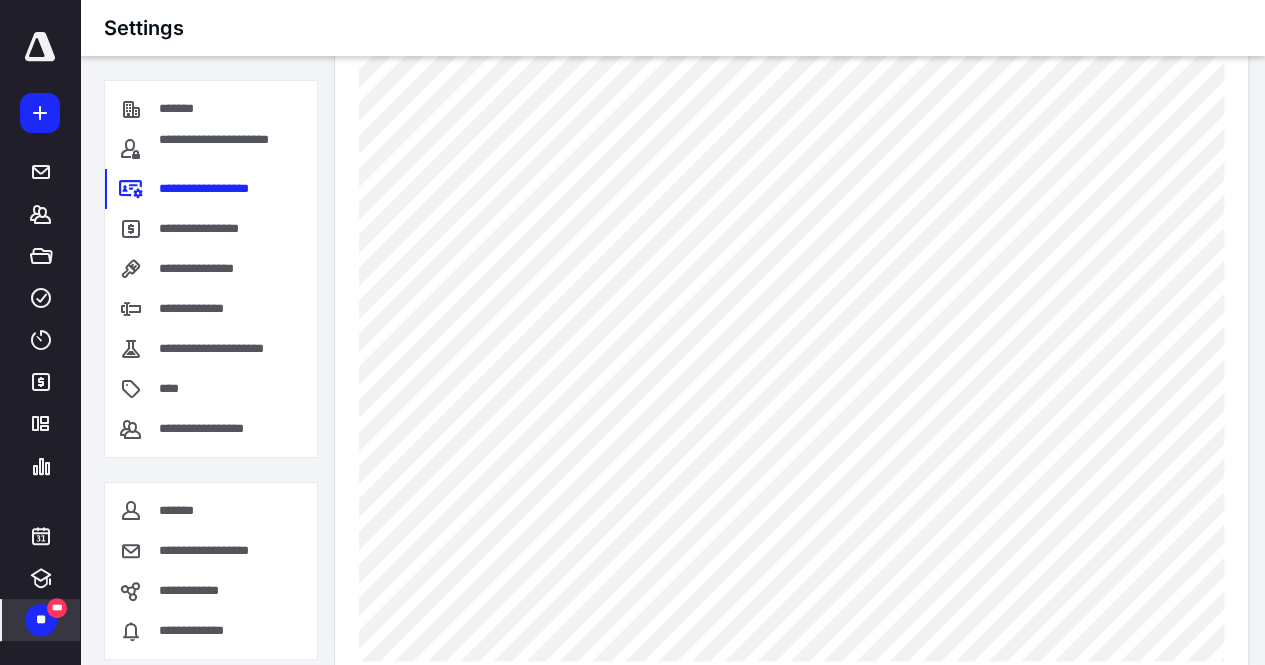 scroll, scrollTop: 240, scrollLeft: 0, axis: vertical 